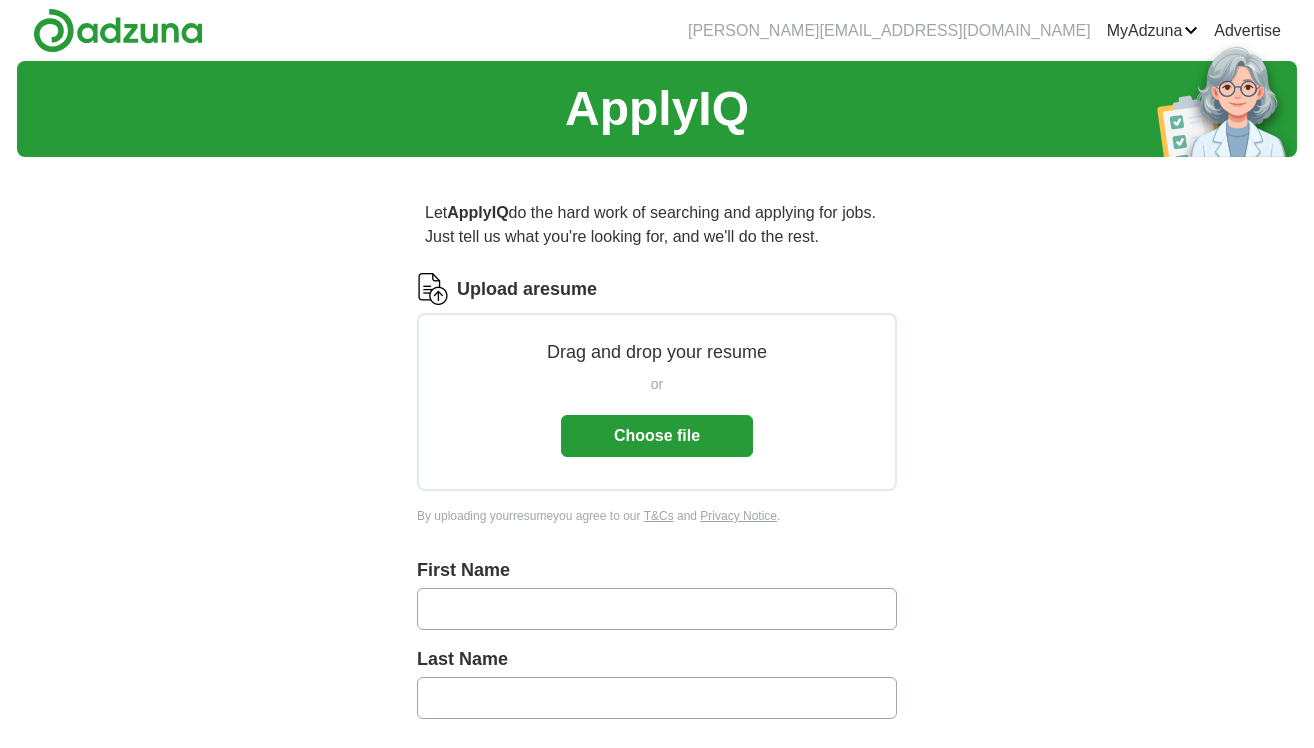 scroll, scrollTop: 0, scrollLeft: 0, axis: both 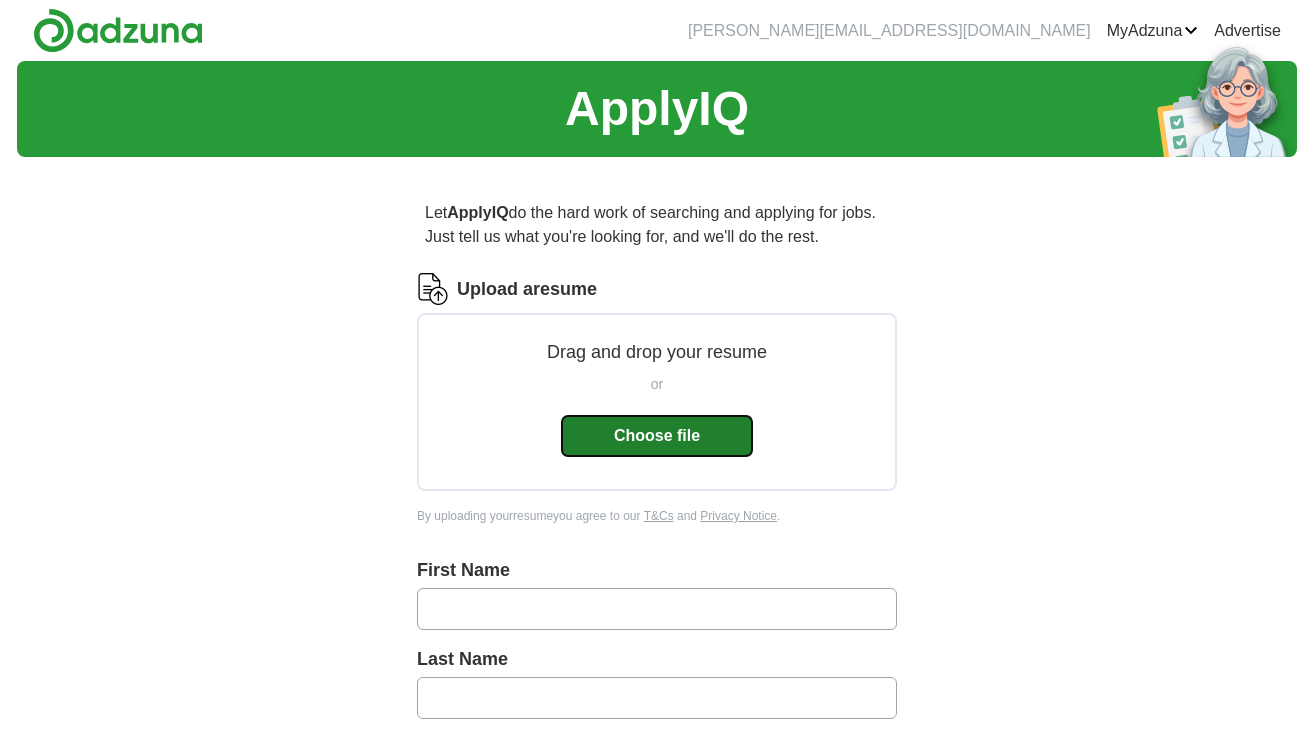 click on "Choose file" at bounding box center [657, 436] 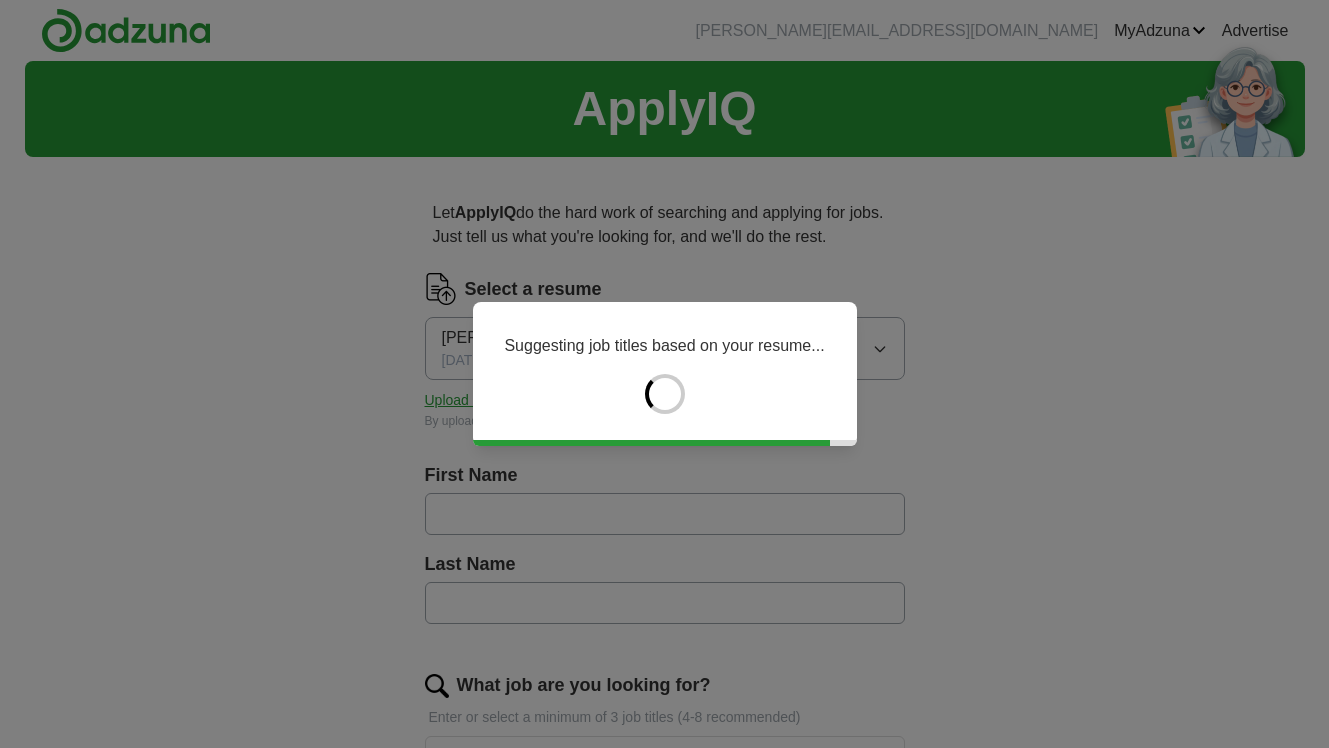 type on "***" 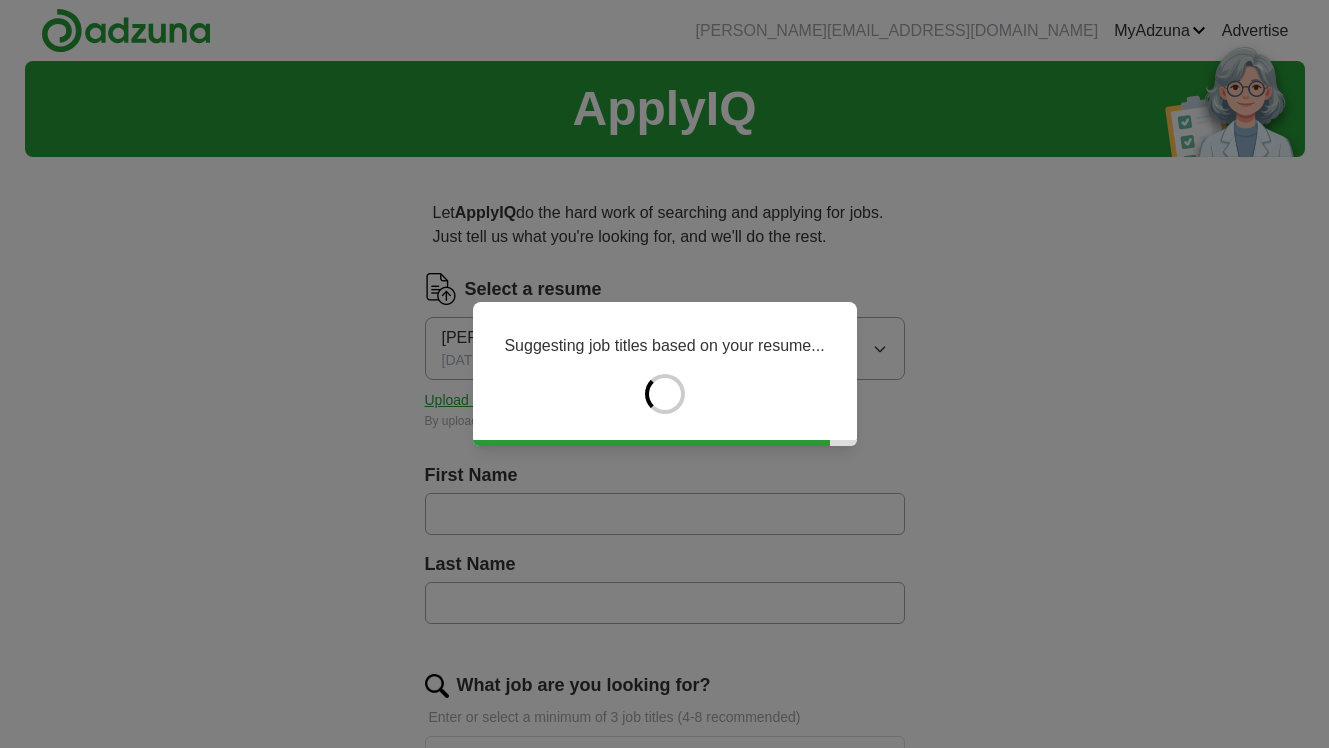 type on "******" 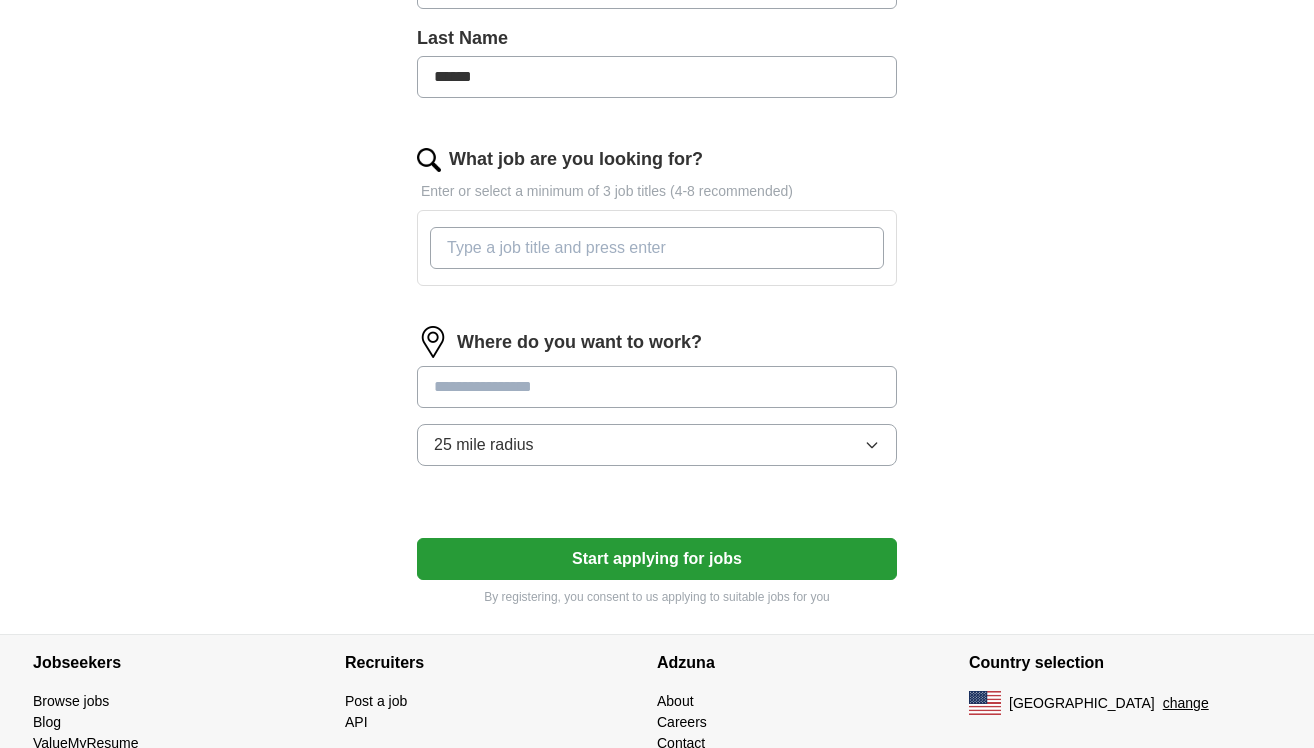 scroll, scrollTop: 525, scrollLeft: 0, axis: vertical 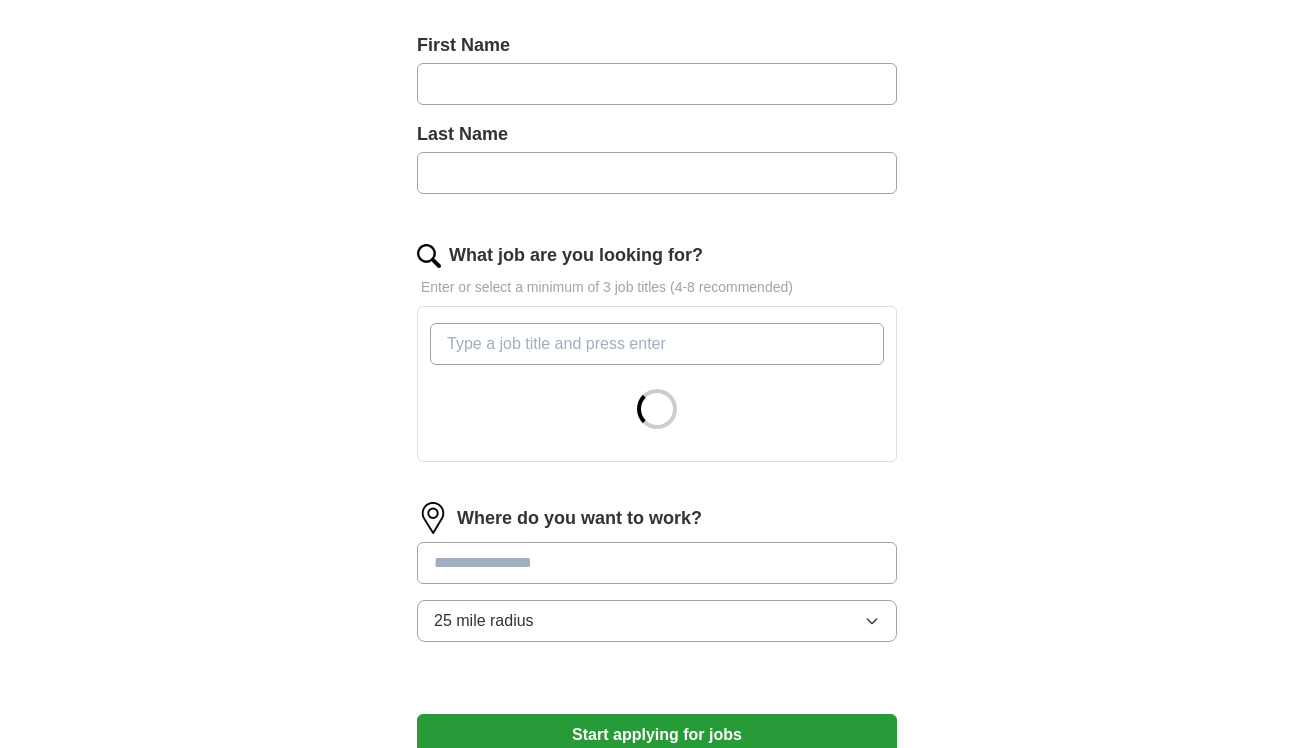 type on "***" 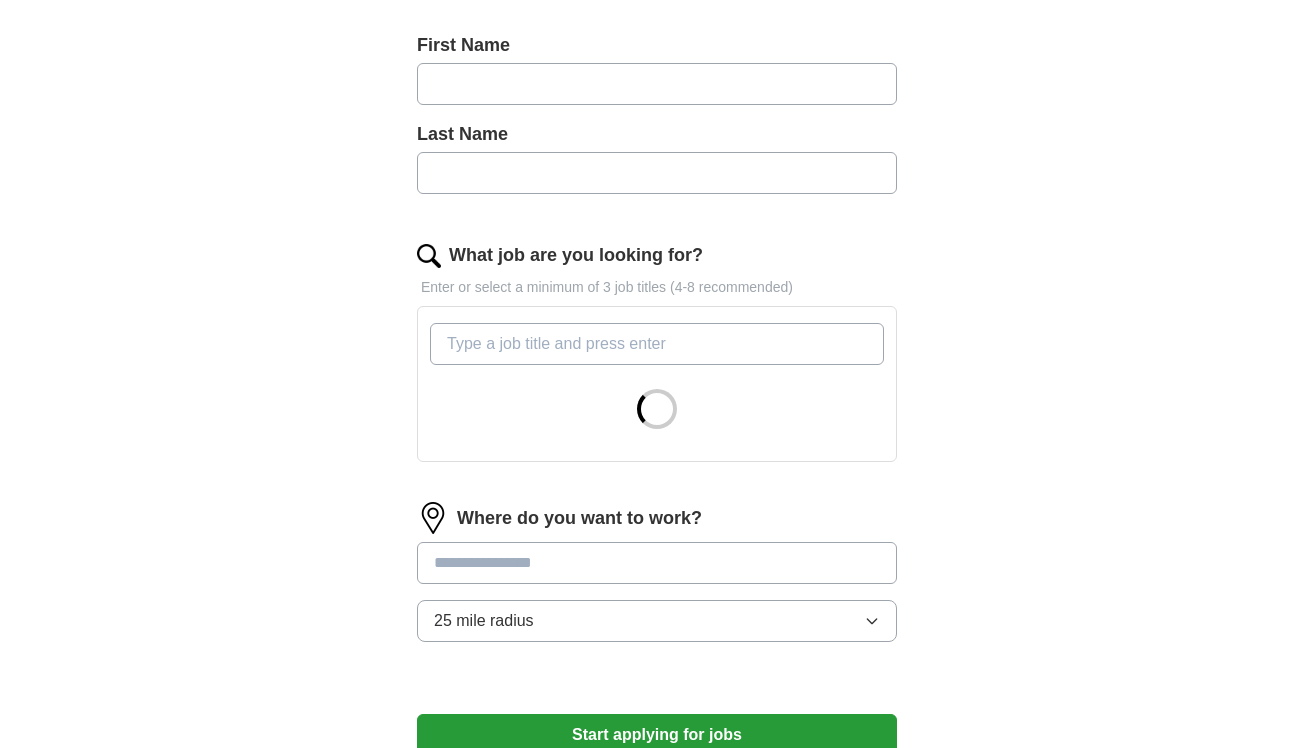 type on "******" 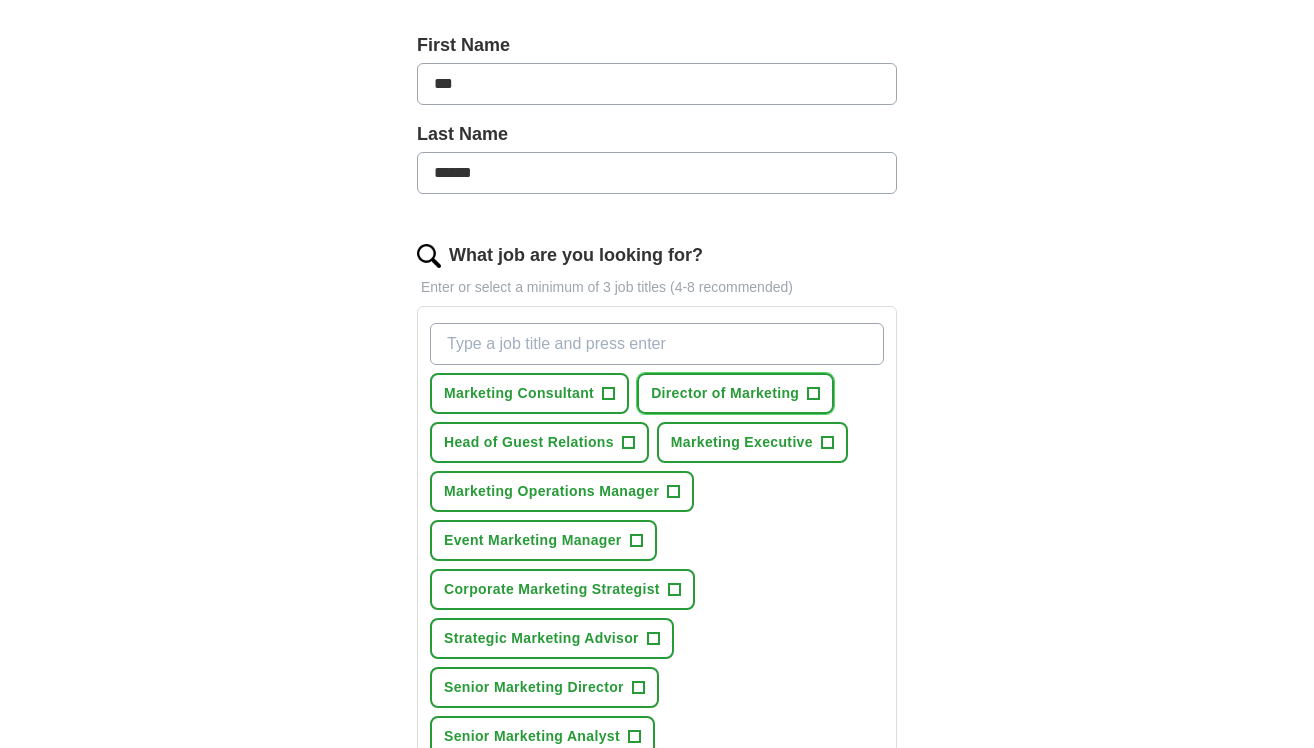 click on "Director of Marketing" at bounding box center (725, 393) 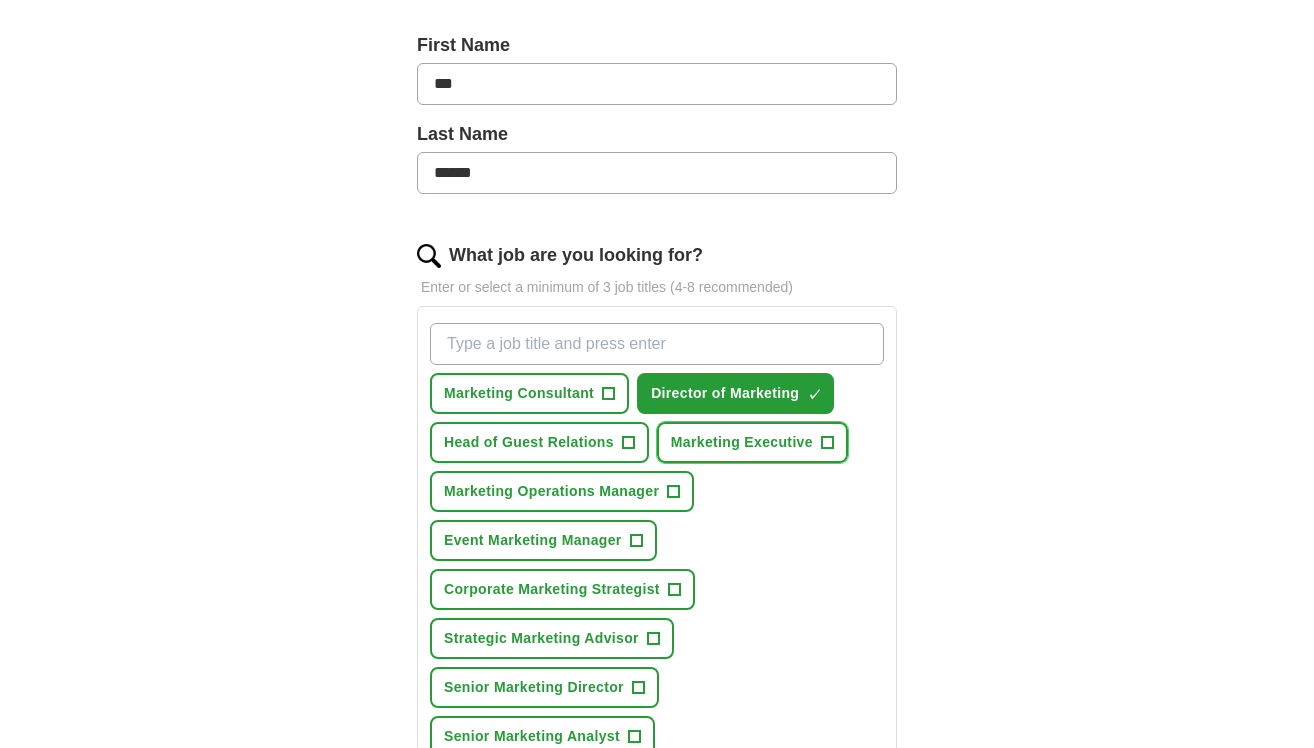 click on "Marketing Executive" at bounding box center [742, 442] 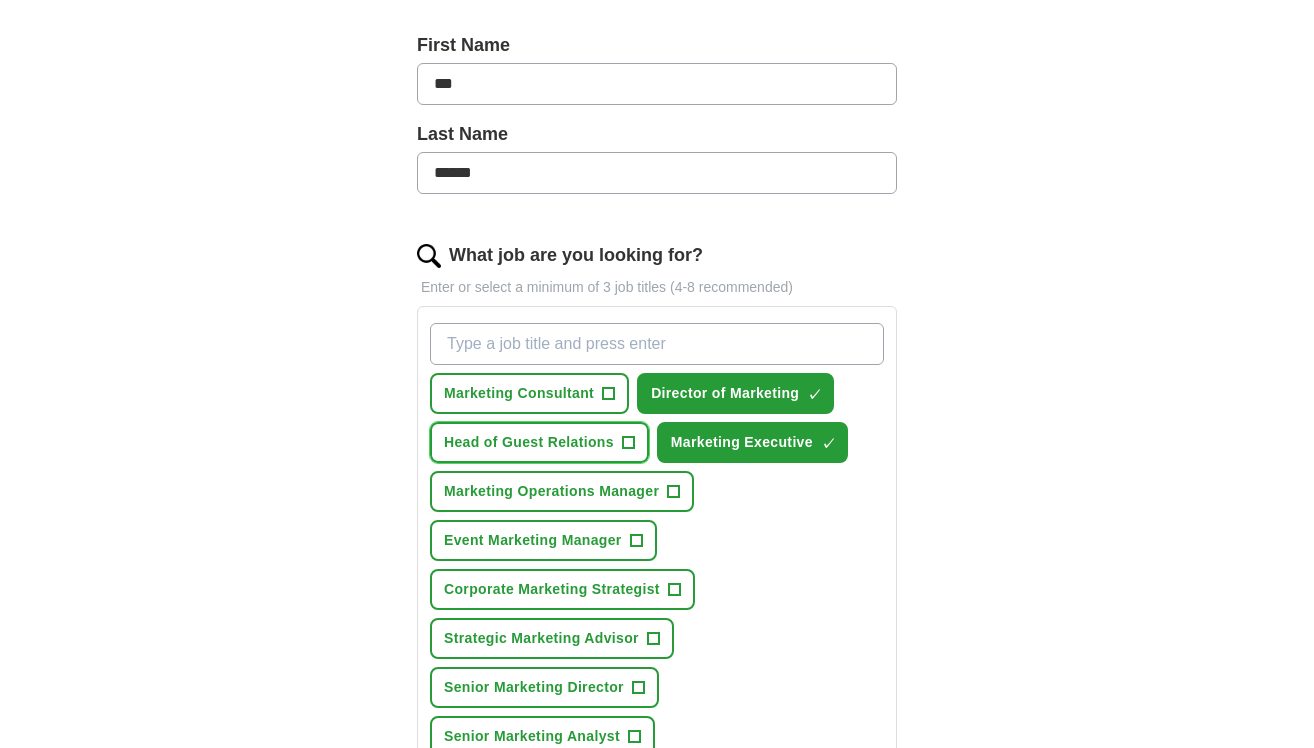 click on "Head of Guest Relations" at bounding box center (529, 442) 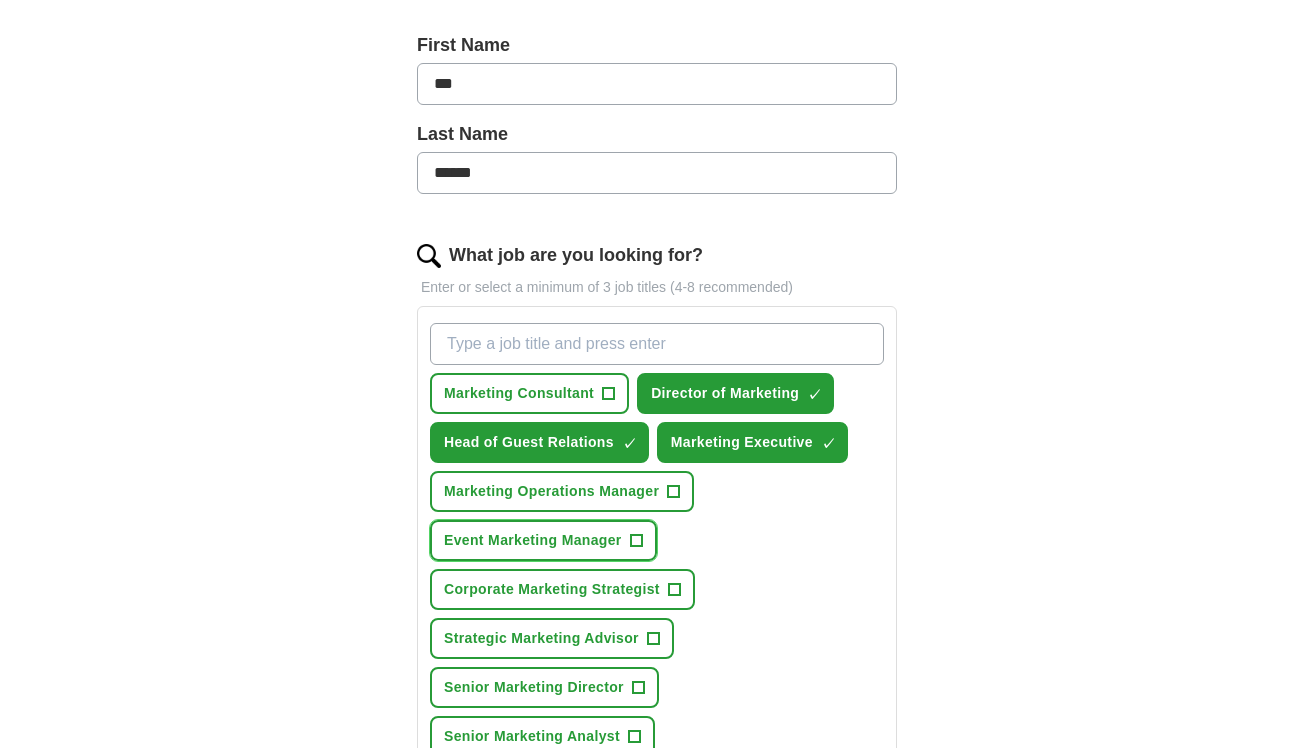 click on "Event Marketing Manager" at bounding box center (533, 540) 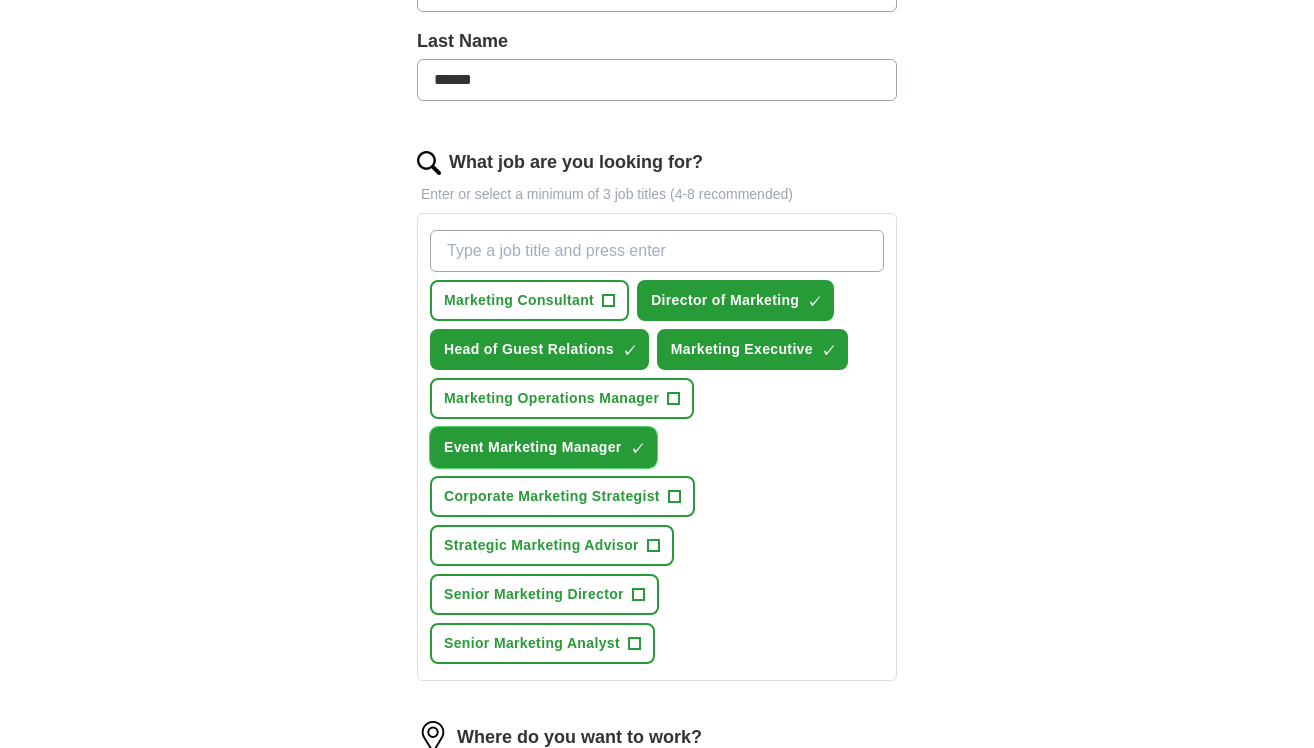 scroll, scrollTop: 620, scrollLeft: 0, axis: vertical 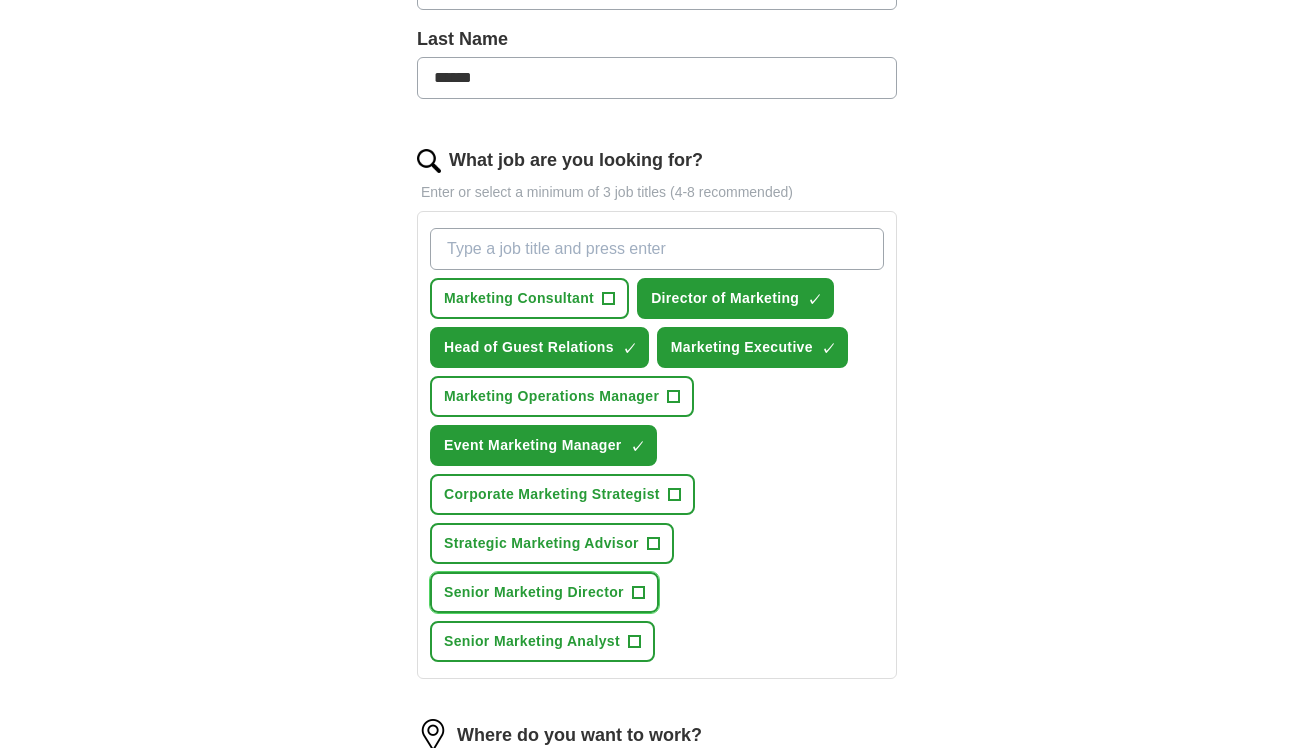 click on "Senior Marketing Director" at bounding box center (534, 592) 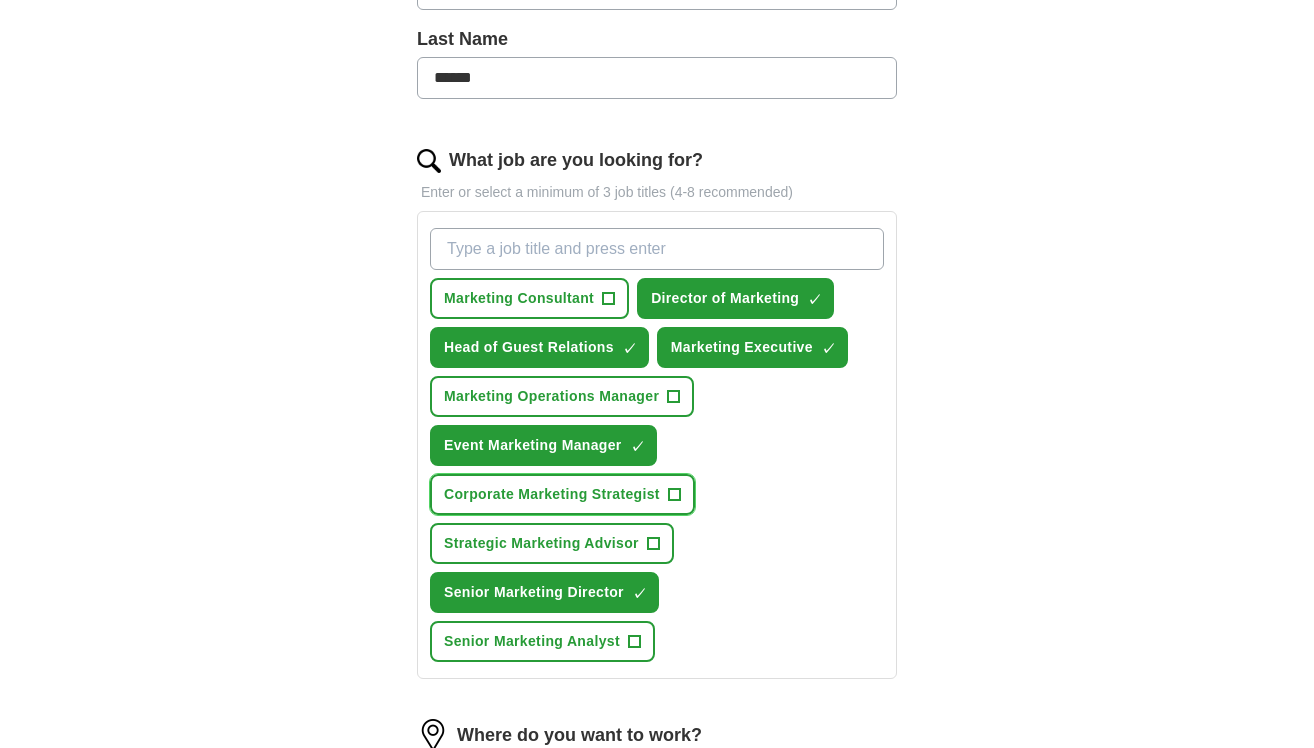 click on "Corporate Marketing Strategist" at bounding box center [552, 494] 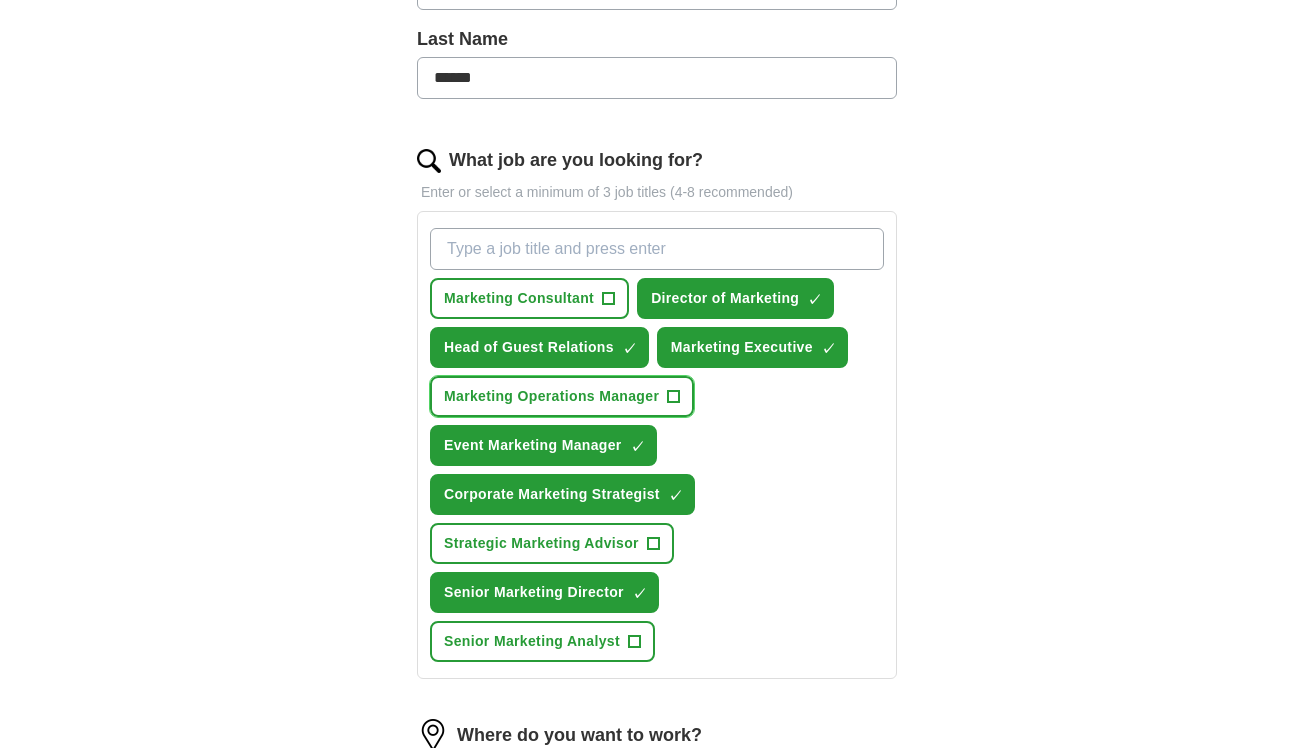 click on "Marketing Operations Manager" at bounding box center [551, 396] 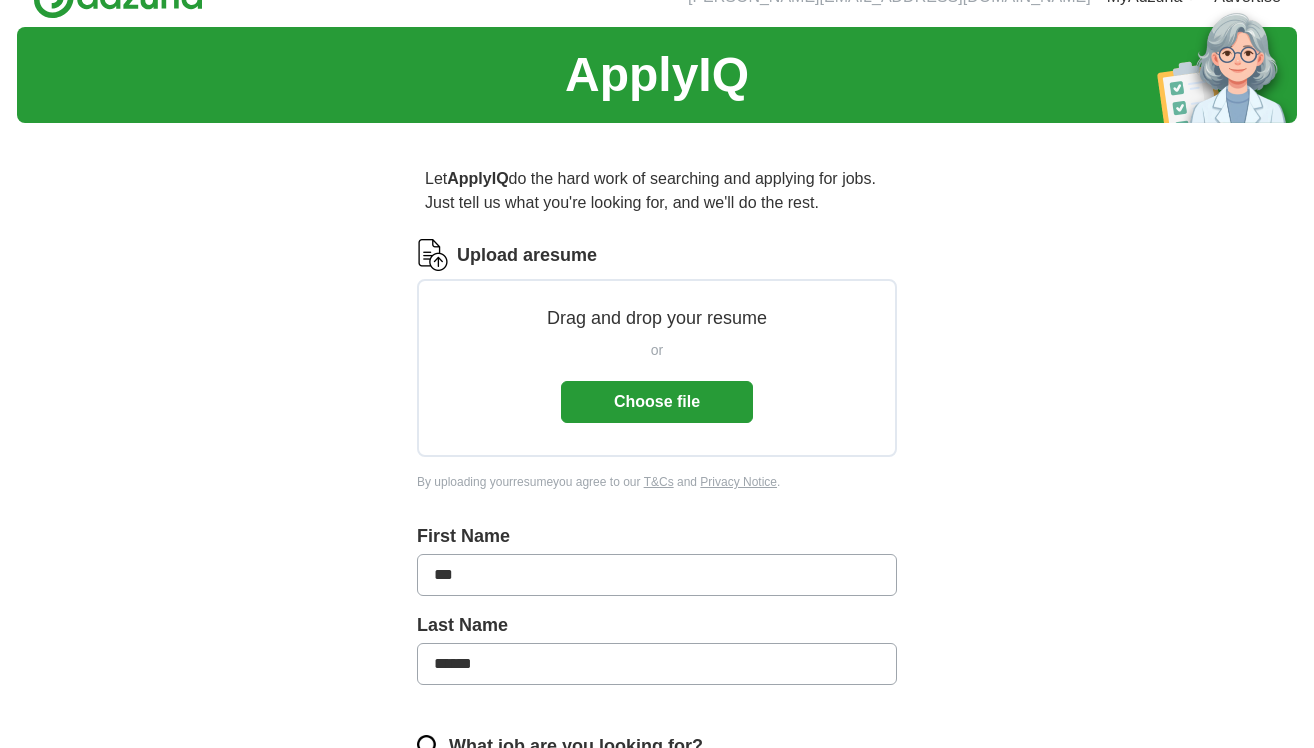 scroll, scrollTop: 0, scrollLeft: 0, axis: both 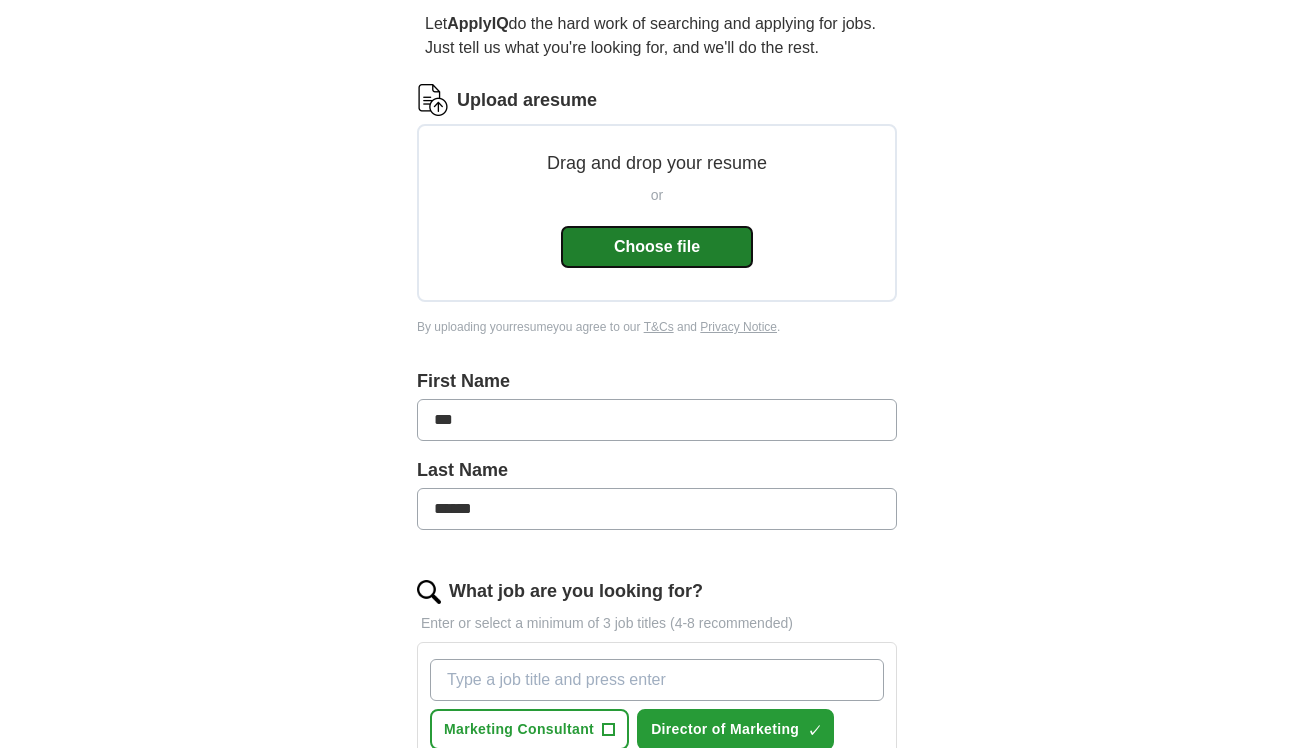 click on "Choose file" at bounding box center (657, 247) 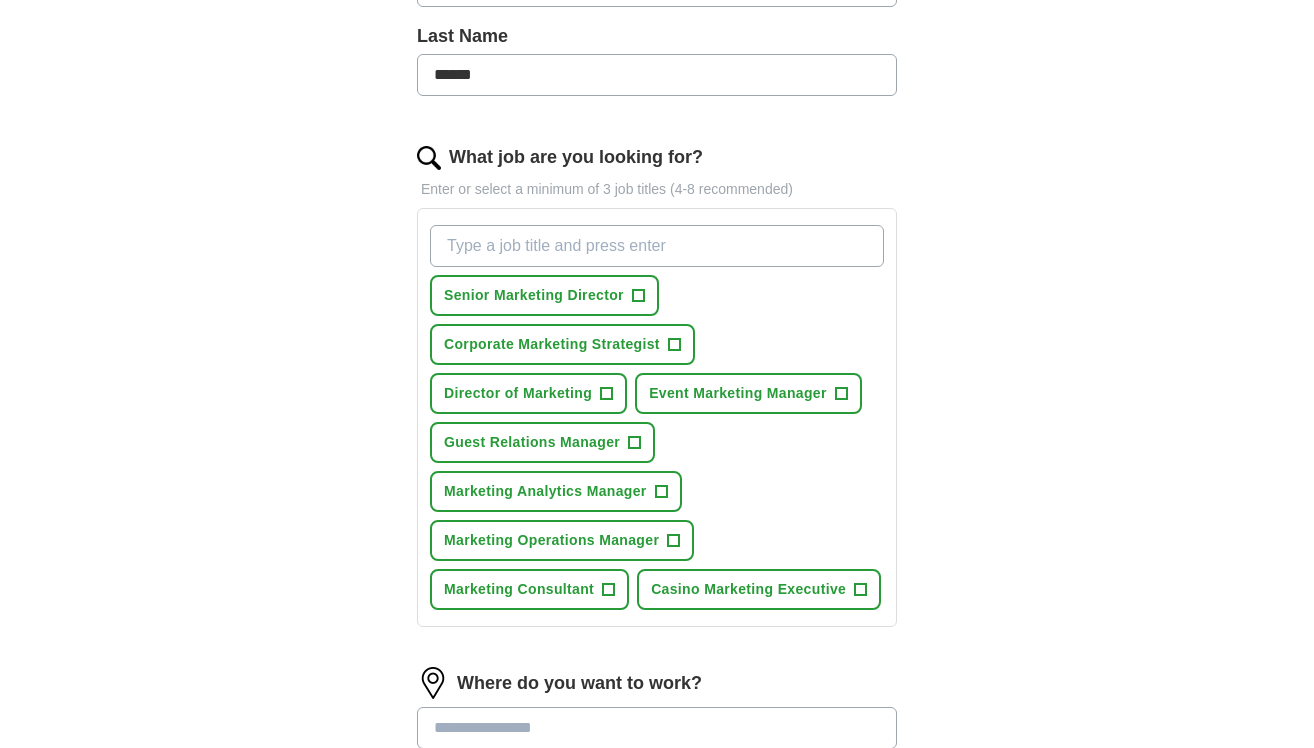 scroll, scrollTop: 559, scrollLeft: 0, axis: vertical 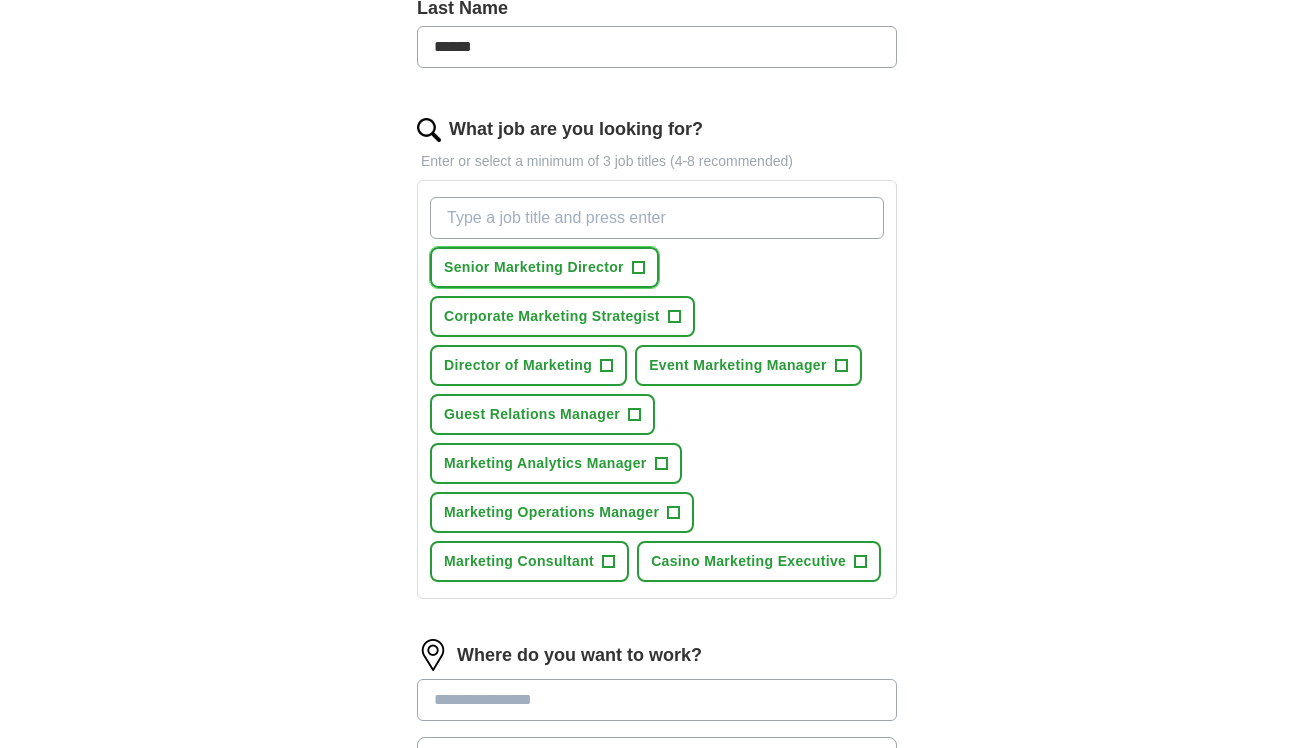 click on "+" at bounding box center [638, 268] 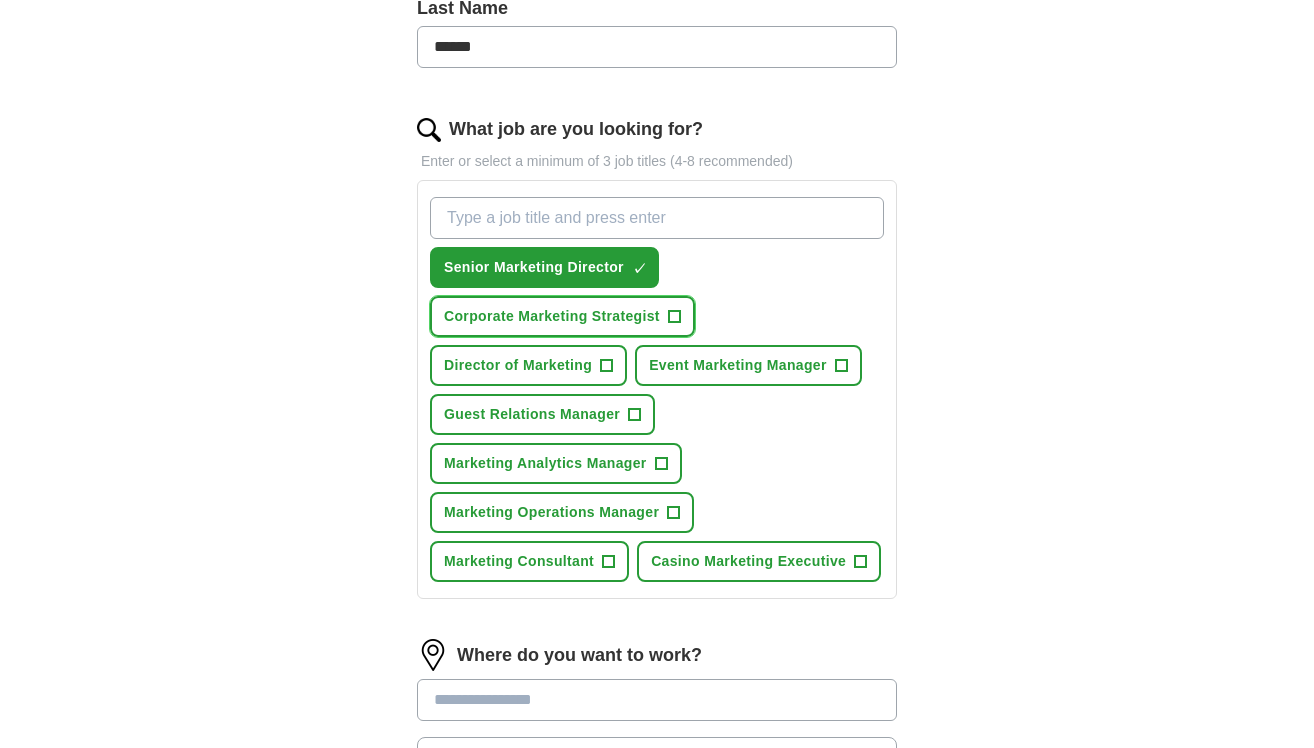 click on "+" at bounding box center (674, 317) 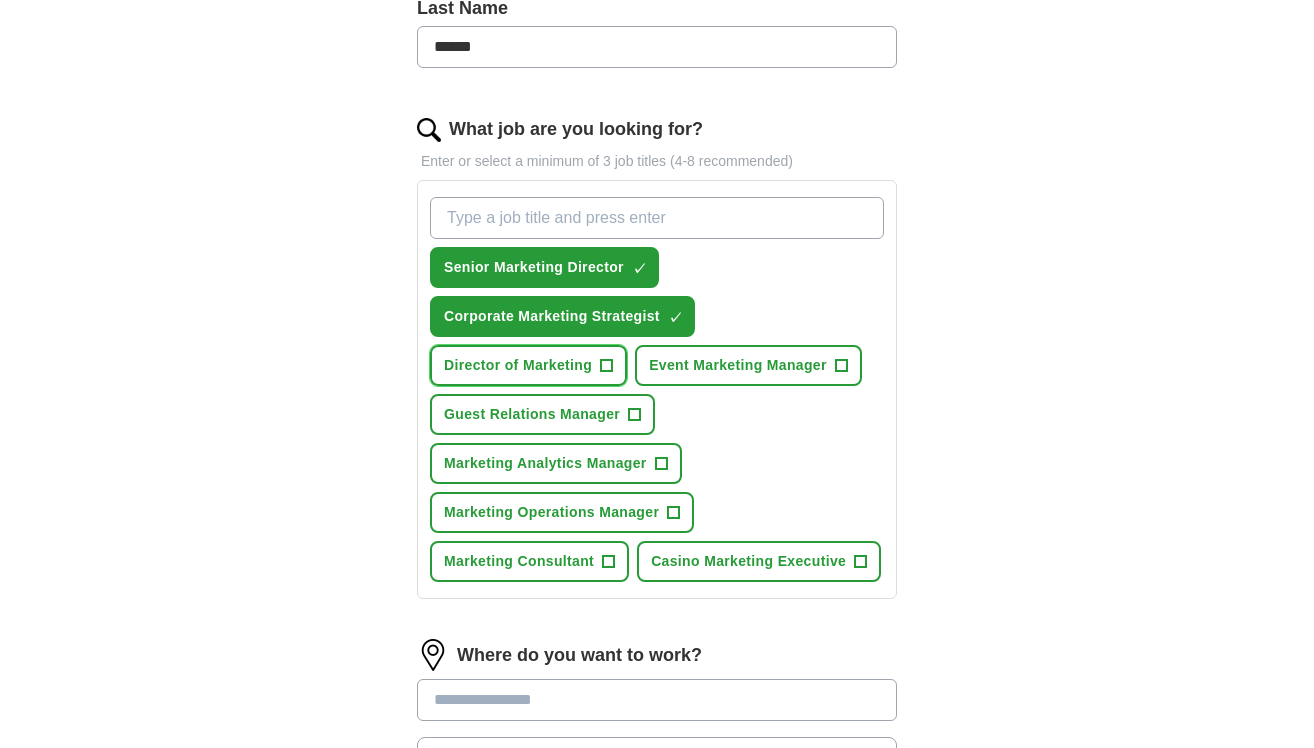 click on "+" at bounding box center [607, 366] 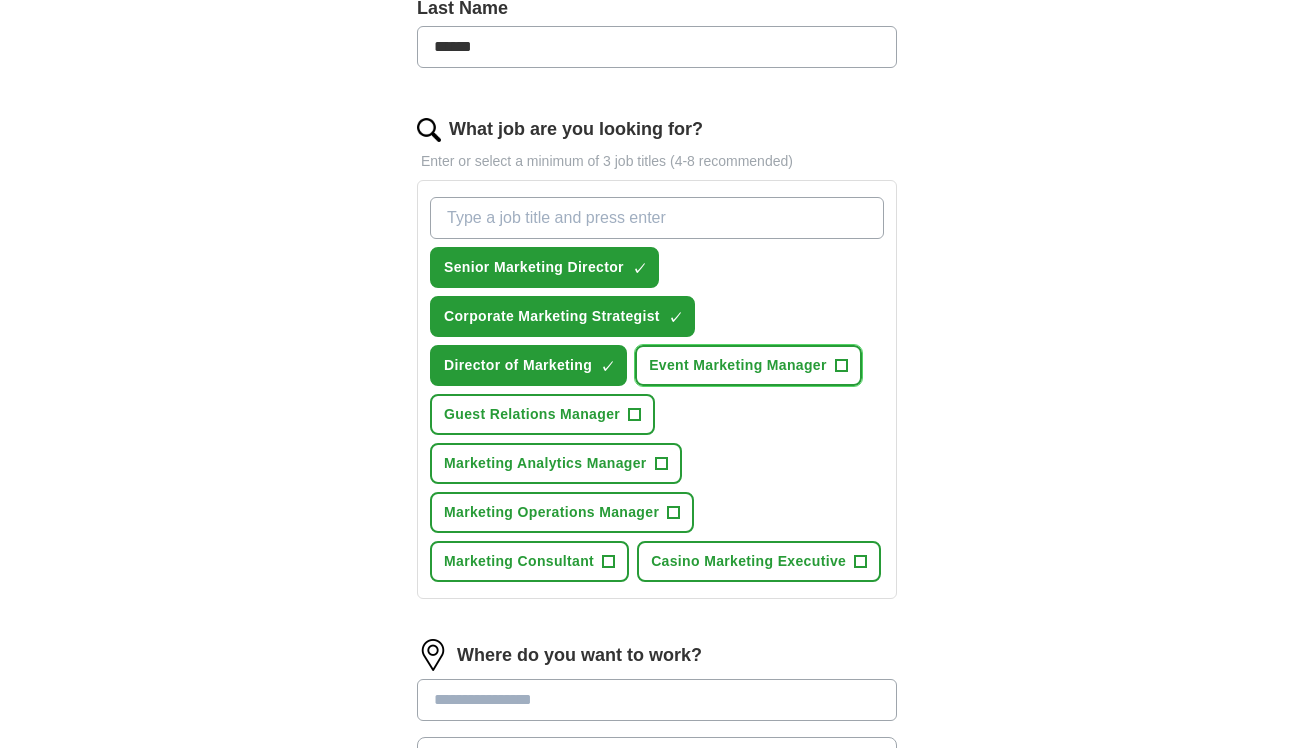 click on "+" at bounding box center [841, 366] 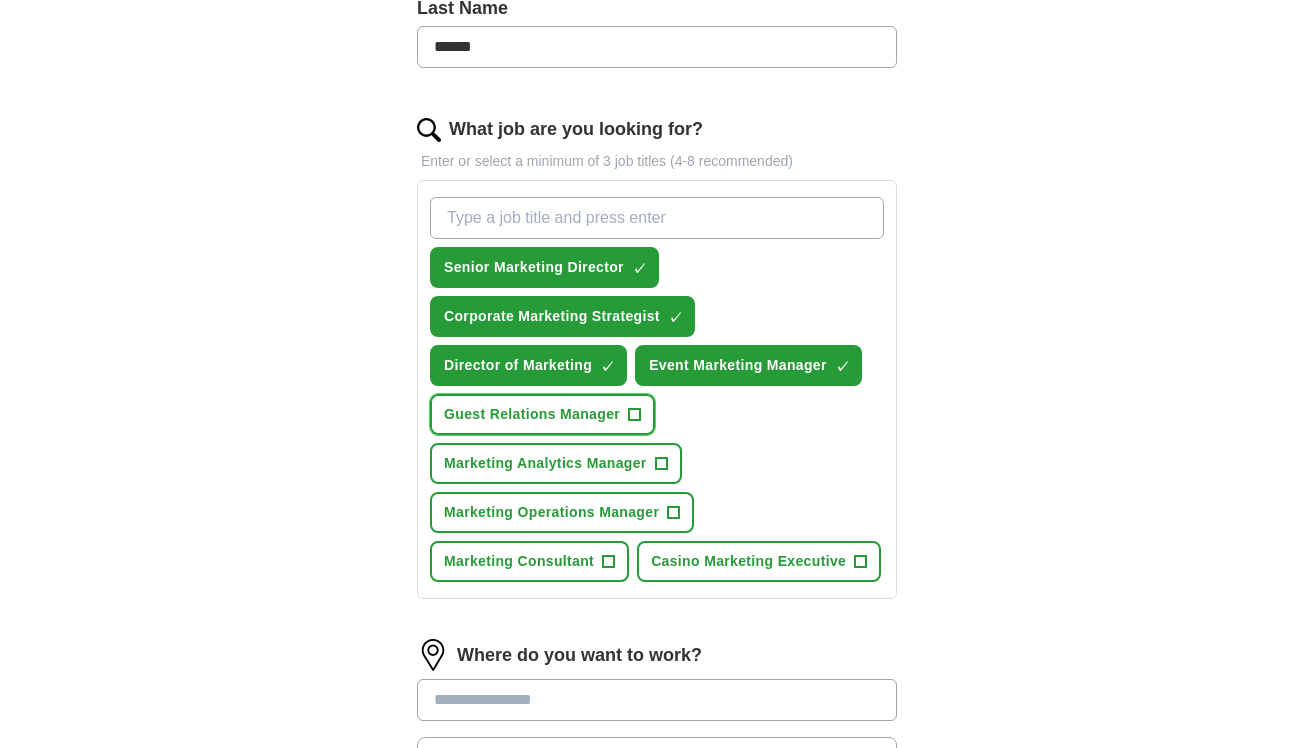 click on "+" at bounding box center (635, 415) 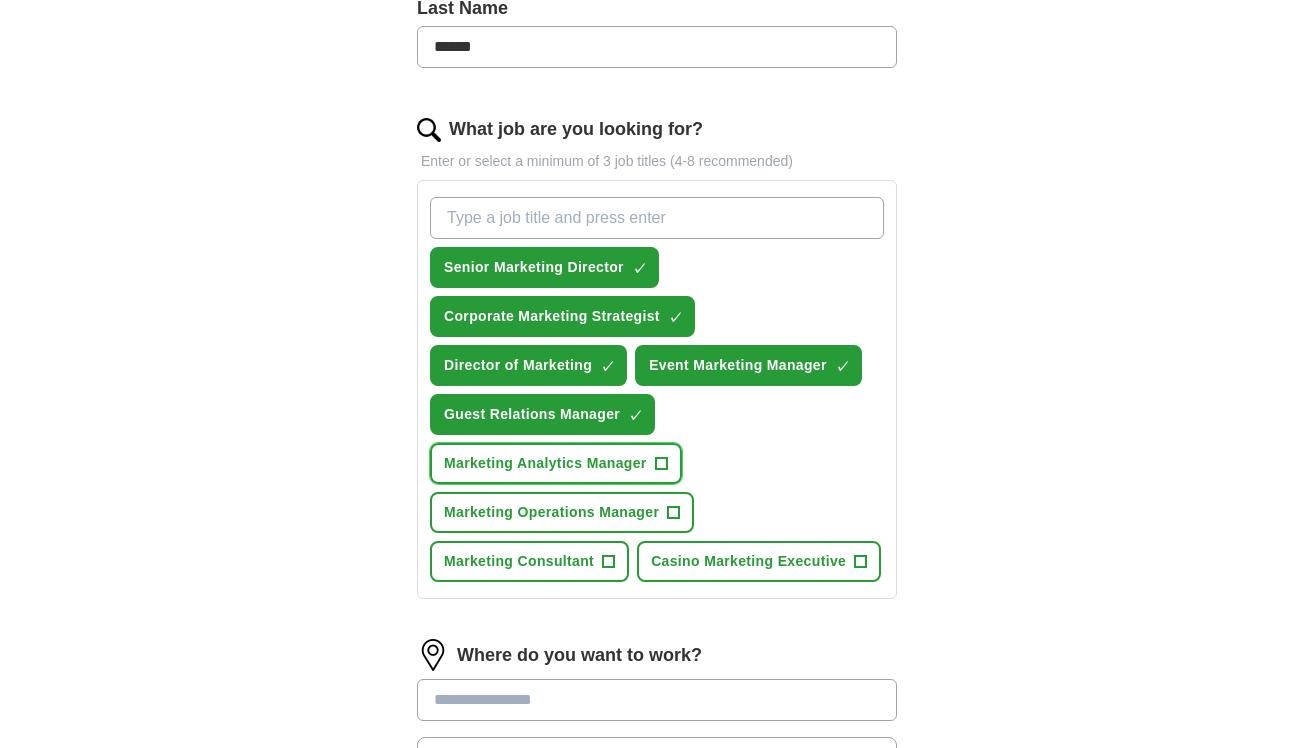 click on "+" at bounding box center [661, 464] 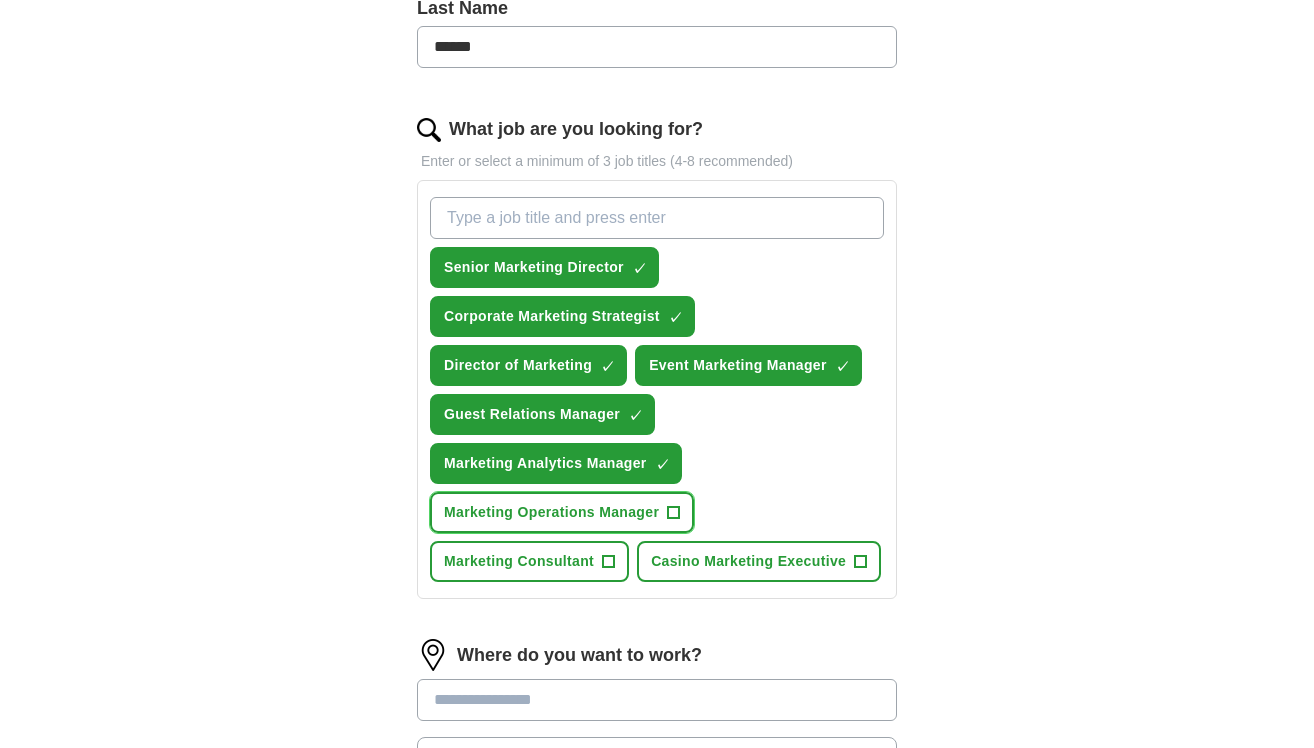 click on "+" at bounding box center (674, 513) 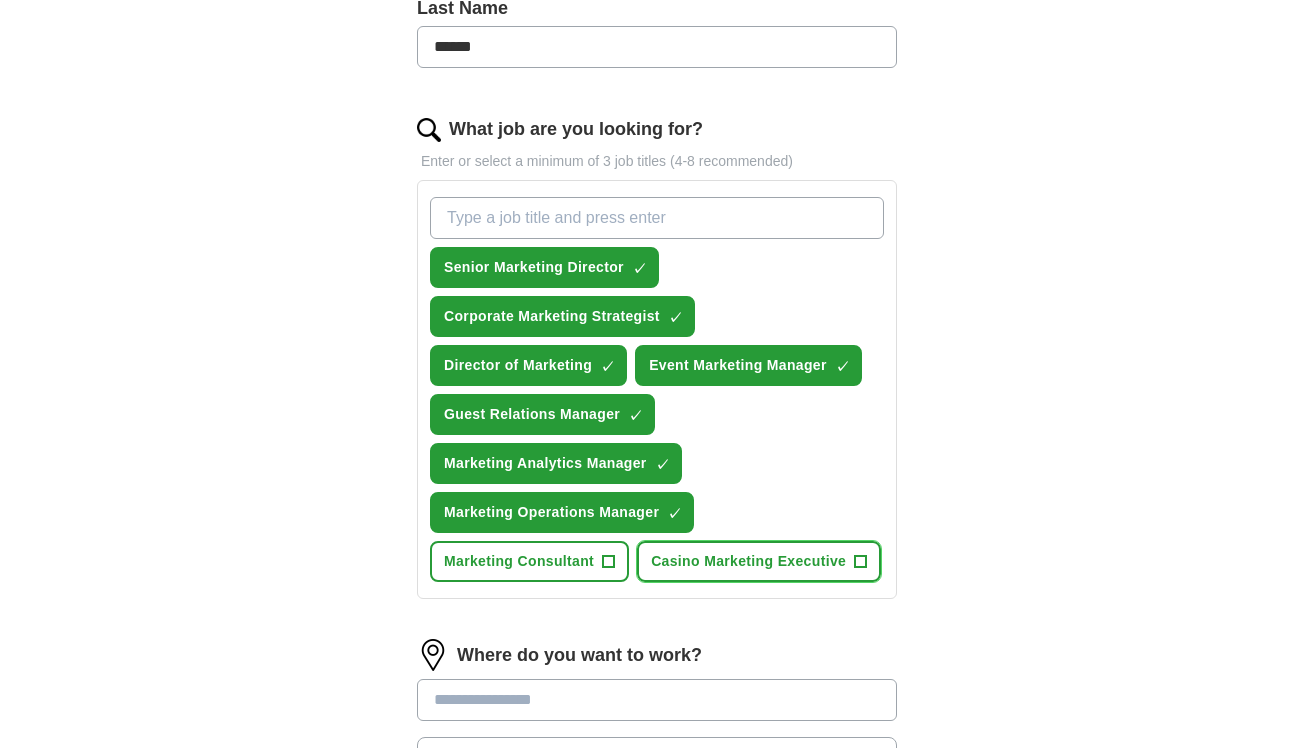 click on "+" at bounding box center (861, 562) 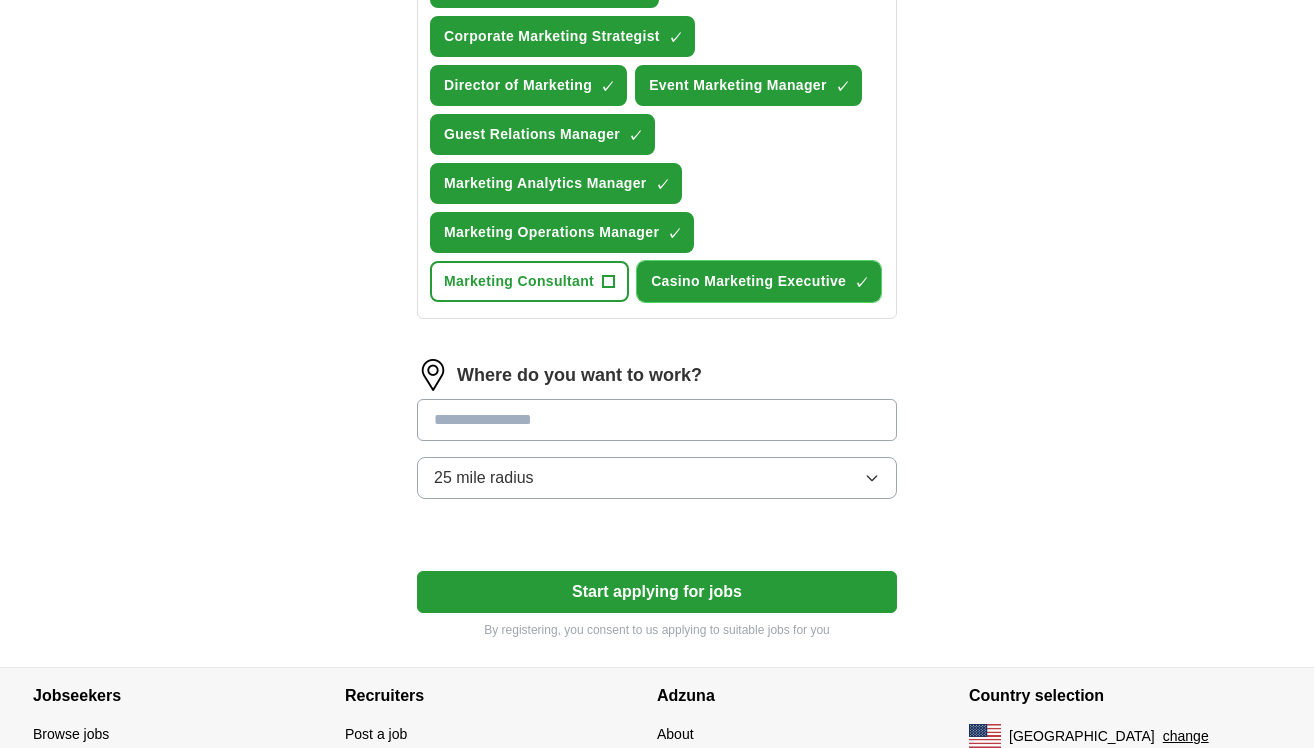 scroll, scrollTop: 884, scrollLeft: 0, axis: vertical 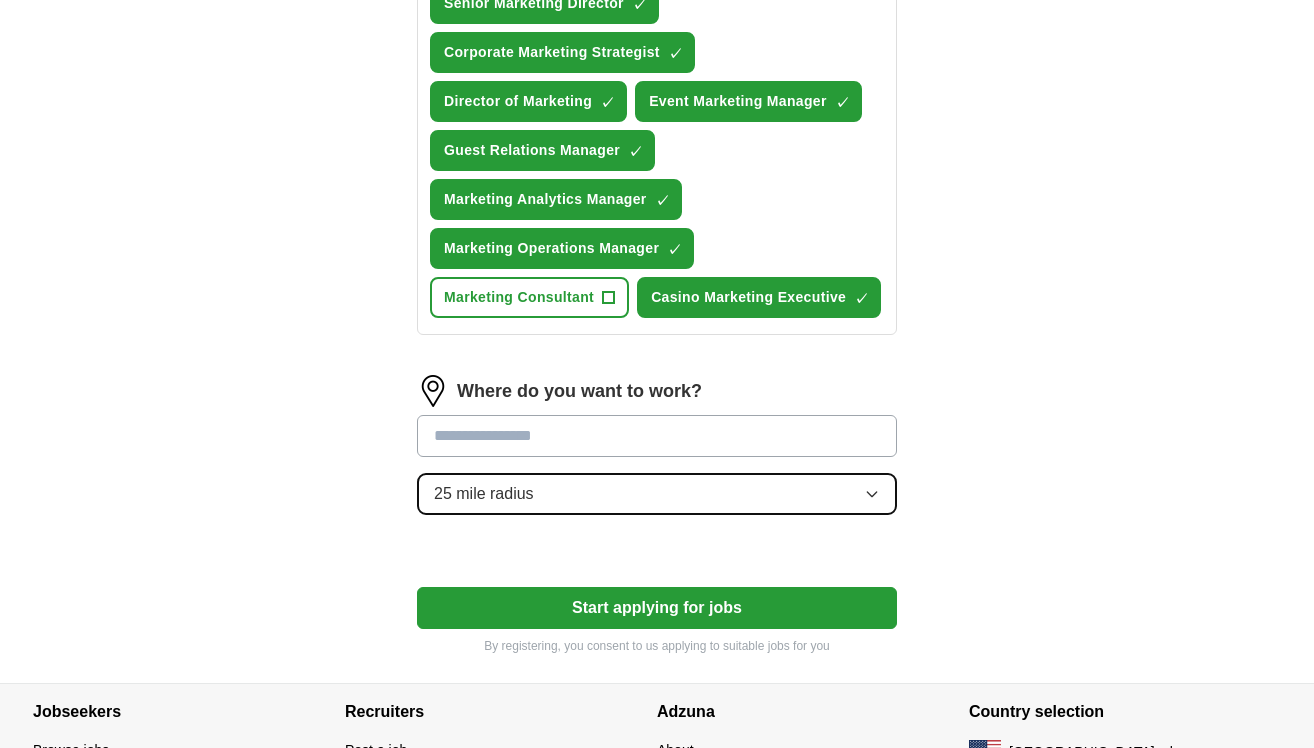 click 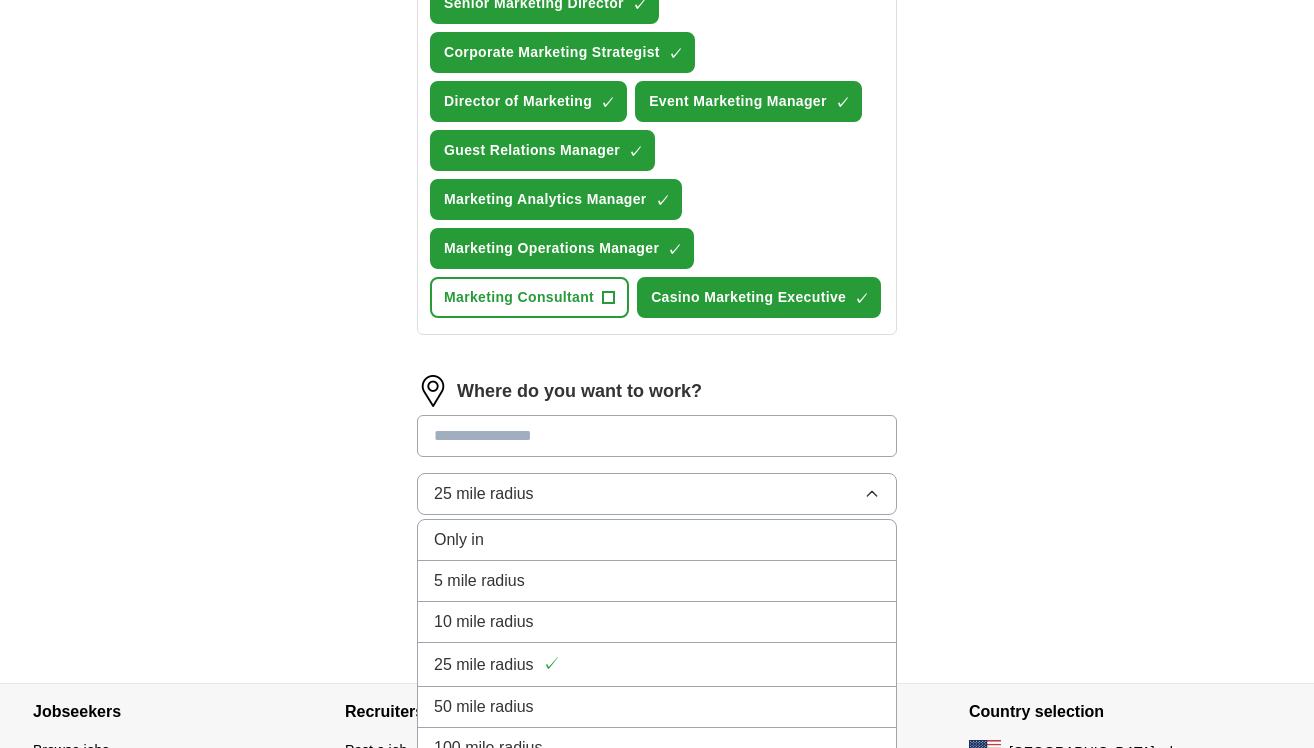 click at bounding box center (657, 436) 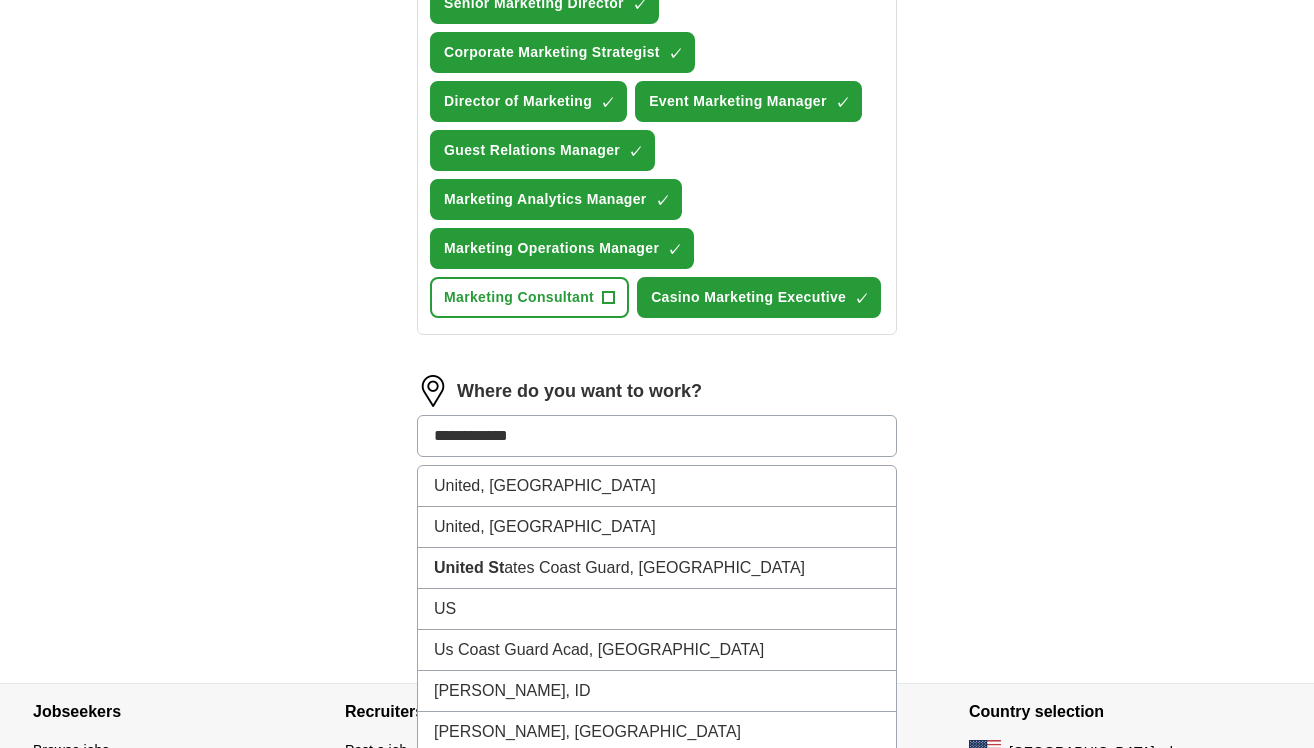 type on "**********" 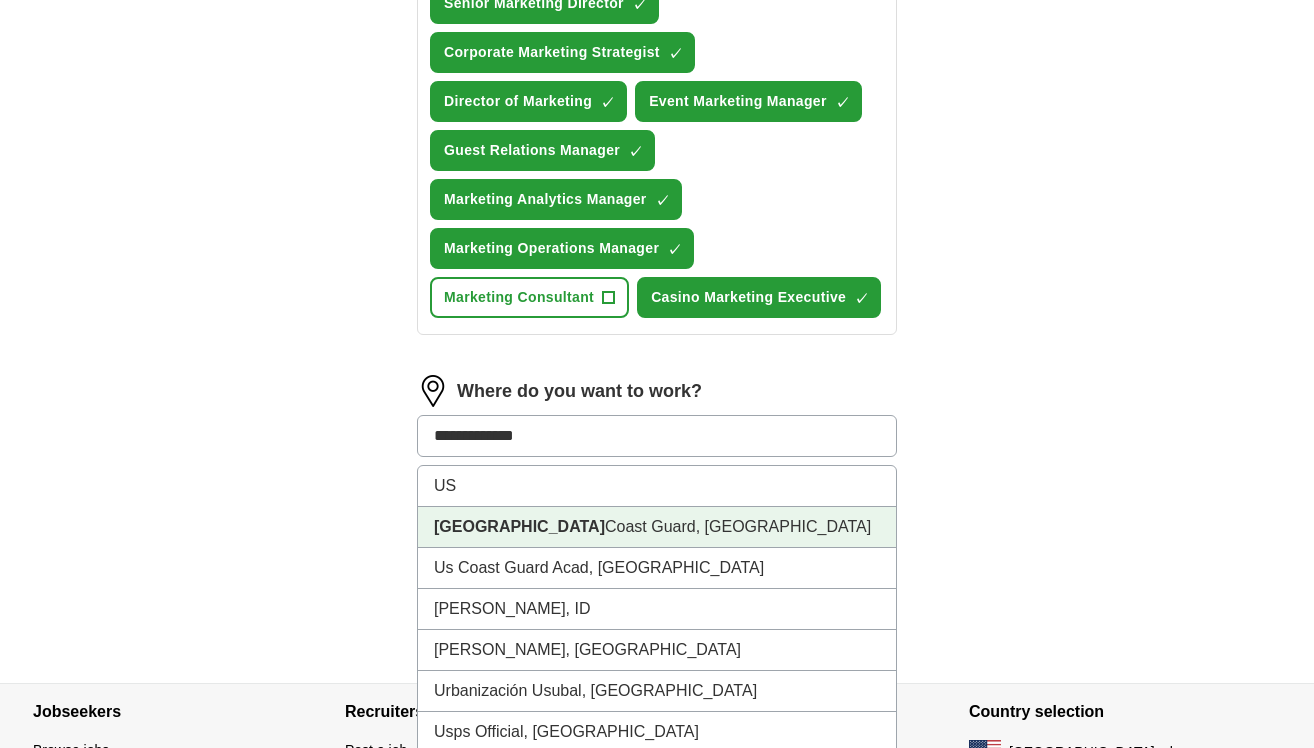 click on "US" at bounding box center [657, 486] 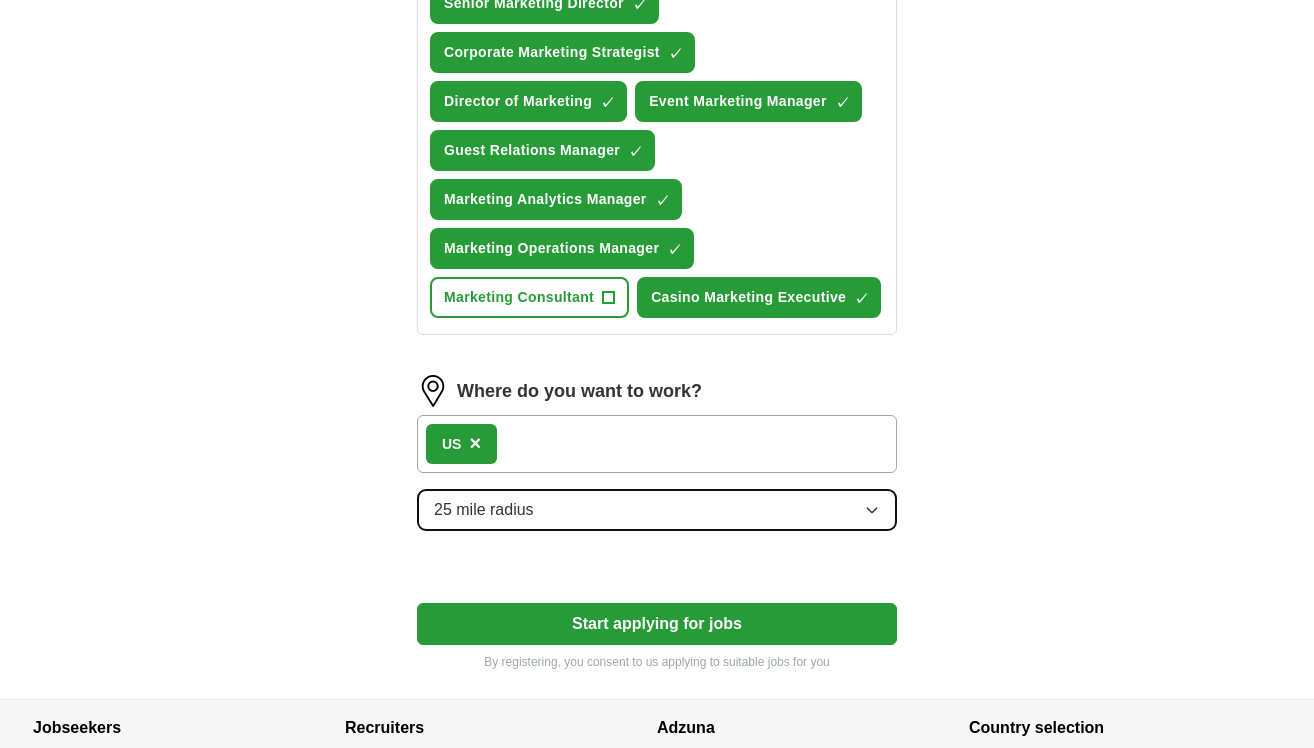click on "25 mile radius" at bounding box center [484, 510] 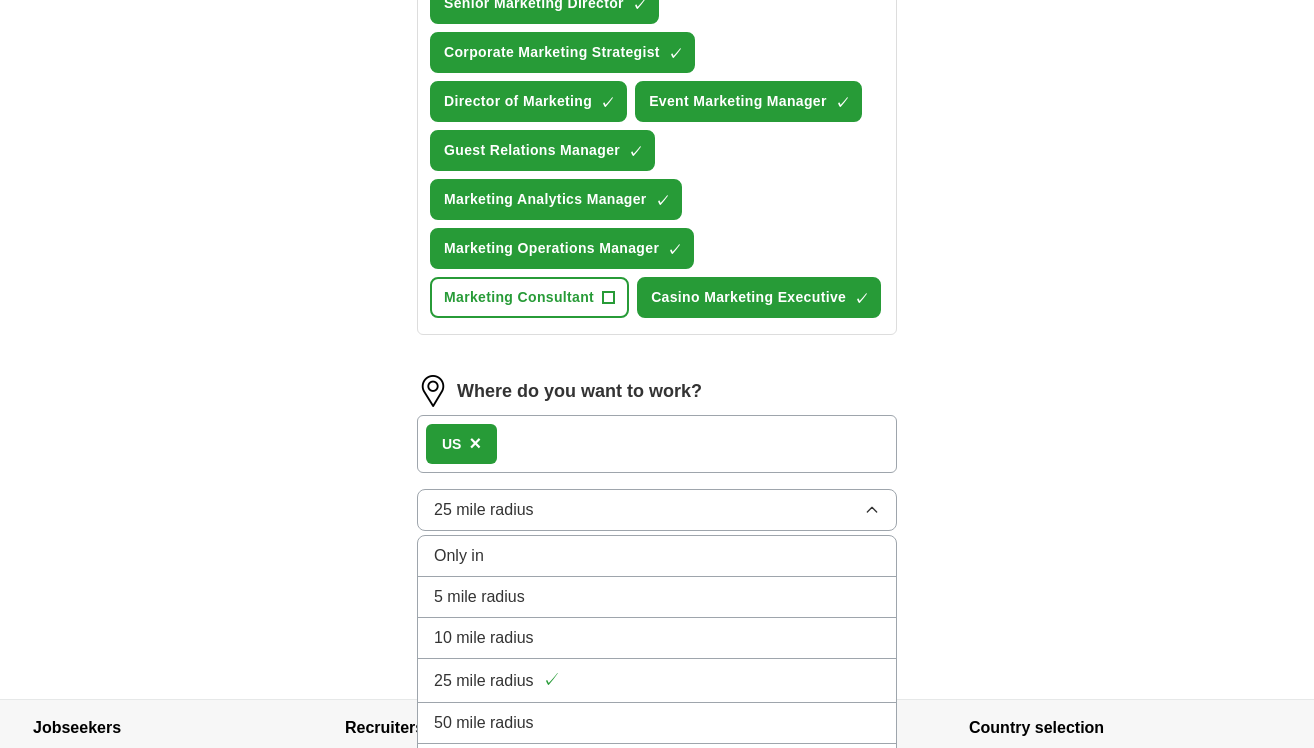 click on "ApplyIQ Let  ApplyIQ  do the hard work of searching and applying for jobs. Just tell us what you're looking for, and we'll do the rest. Select a resume [PERSON_NAME]-2024-5.docx [DATE] 17:13 Upload a different  resume By uploading your  resume  you agree to our   T&Cs   and   Privacy Notice . First Name *** Last Name ****** What job are you looking for? Enter or select a minimum of 3 job titles (4-8 recommended) Senior Marketing Director ✓ × Corporate Marketing Strategist ✓ × Director of Marketing ✓ × Event Marketing Manager ✓ × Guest Relations Manager ✓ × Marketing Analytics Manager ✓ × Marketing Operations Manager ✓ × Marketing Consultant + Casino Marketing Executive ✓ × Where do you want to work? US × 25 mile radius Only in 5 mile radius 10 mile radius 25 mile radius ✓ 50 mile radius 100 mile radius Start applying for jobs By registering, you consent to us applying to suitable jobs for you" at bounding box center (657, -30) 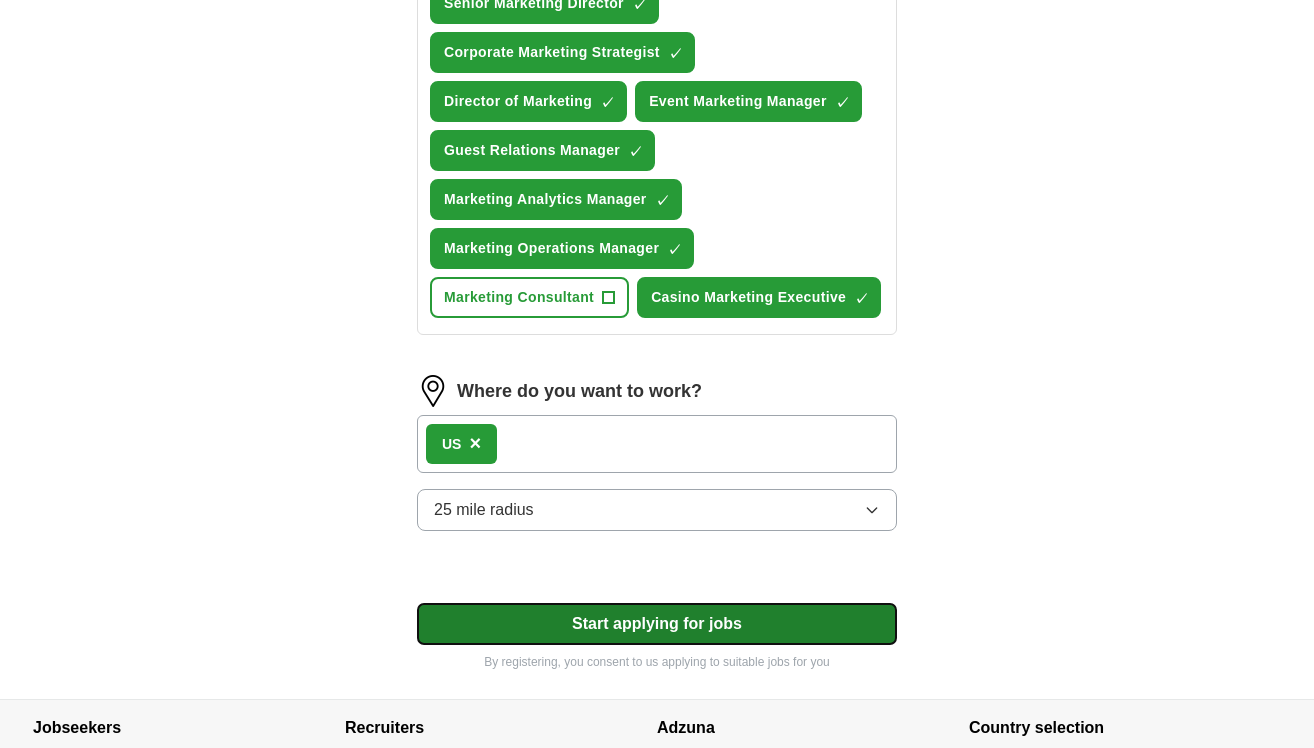 click on "Start applying for jobs" at bounding box center (657, 624) 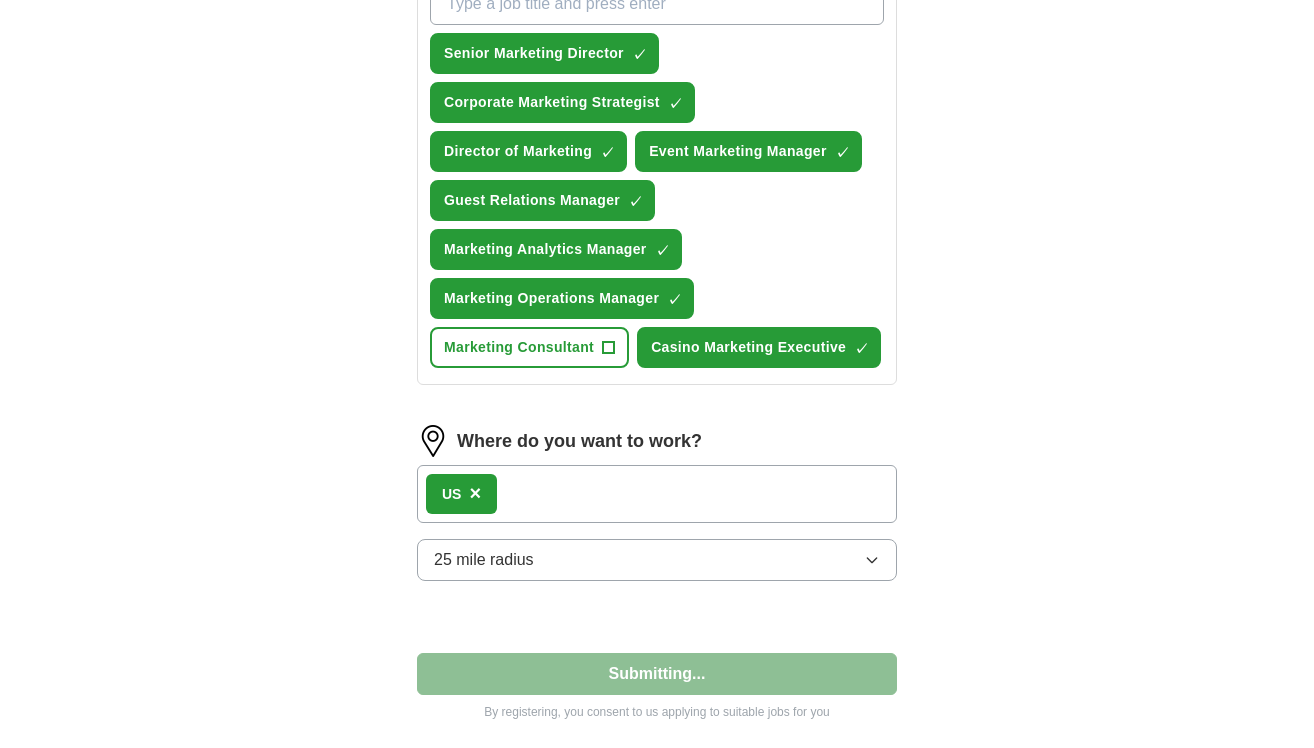 select on "**" 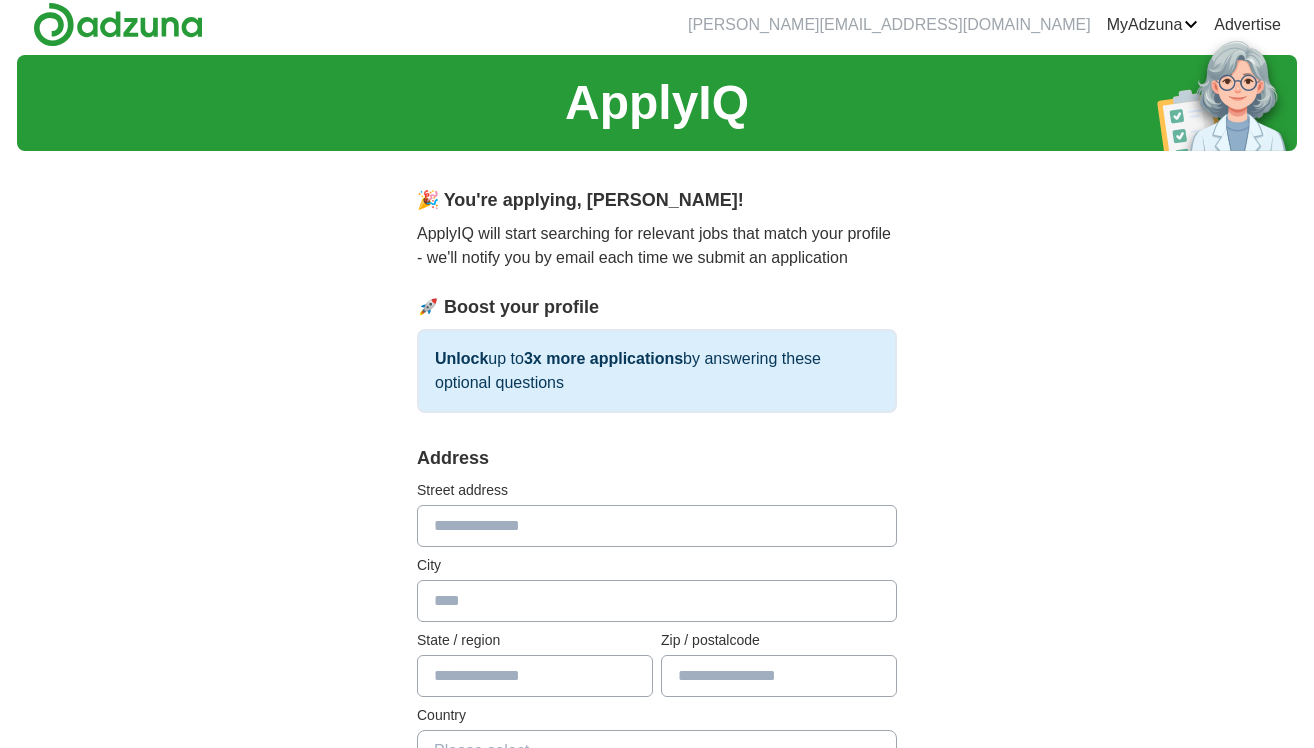 scroll, scrollTop: 0, scrollLeft: 0, axis: both 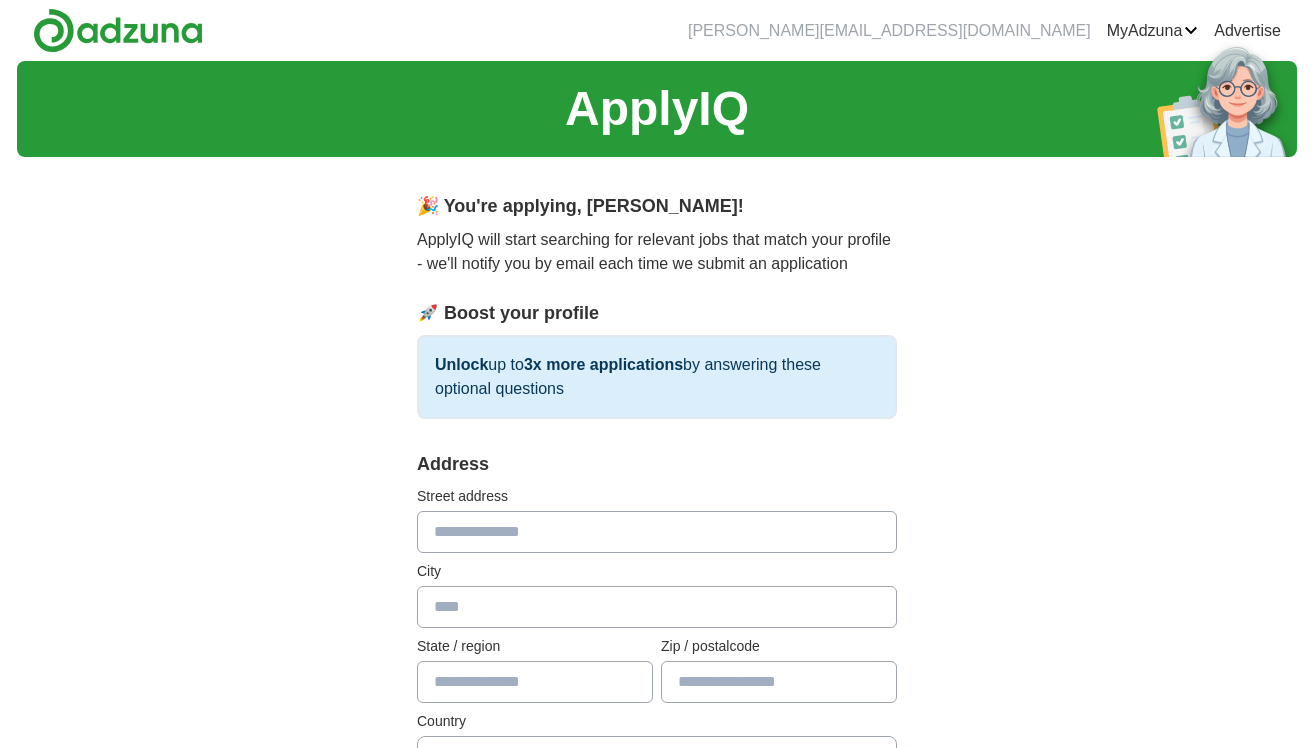 click at bounding box center [657, 532] 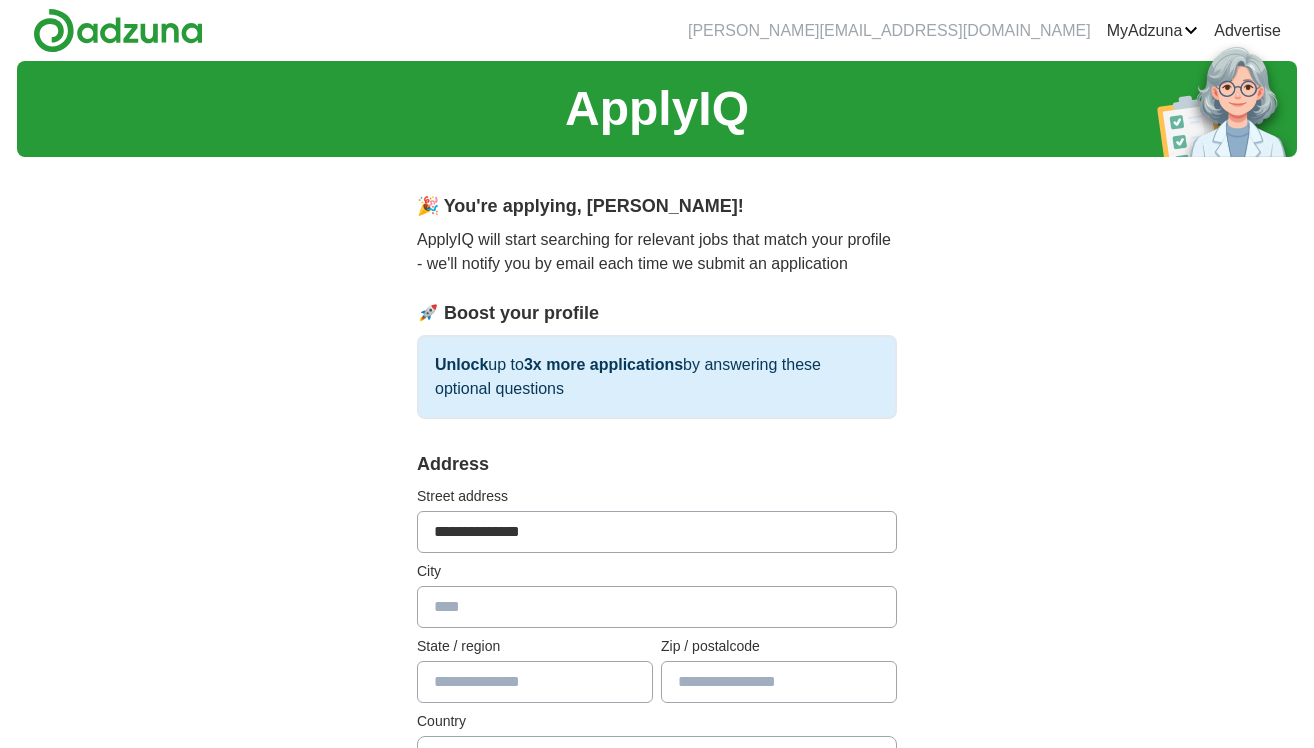 type on "**********" 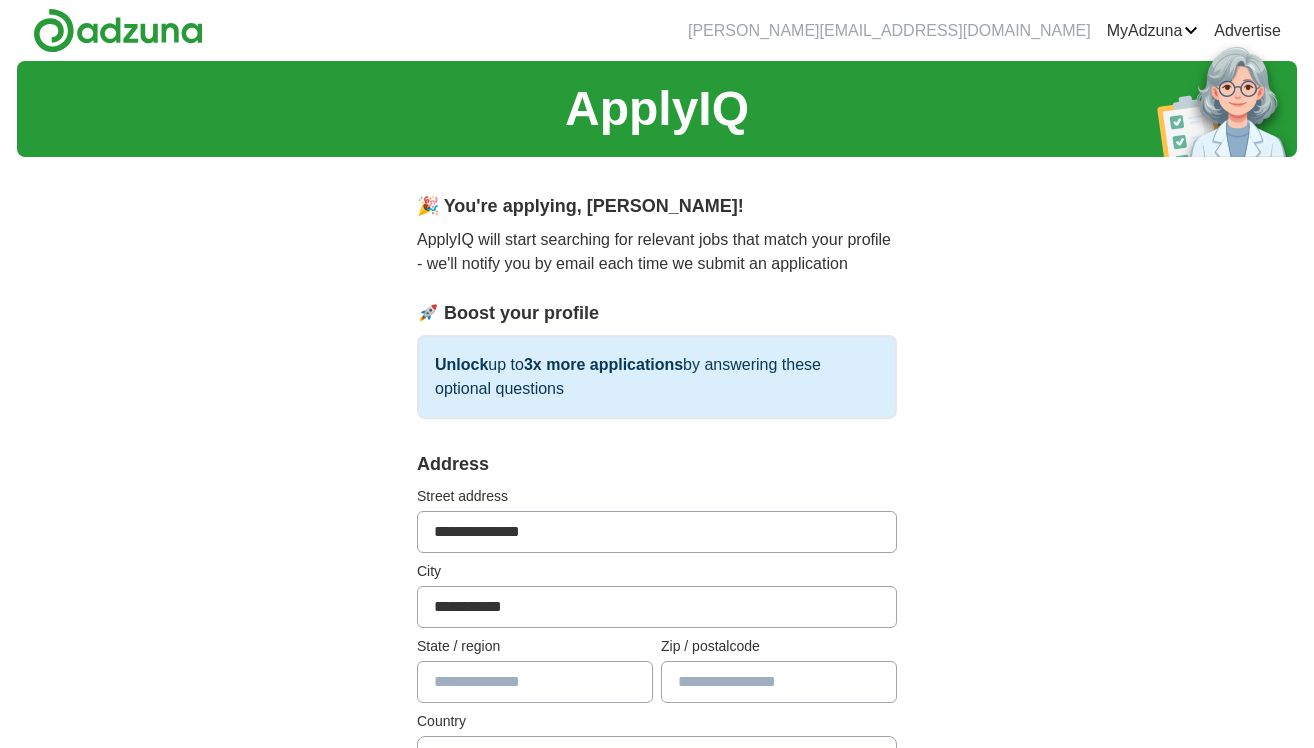 type on "**" 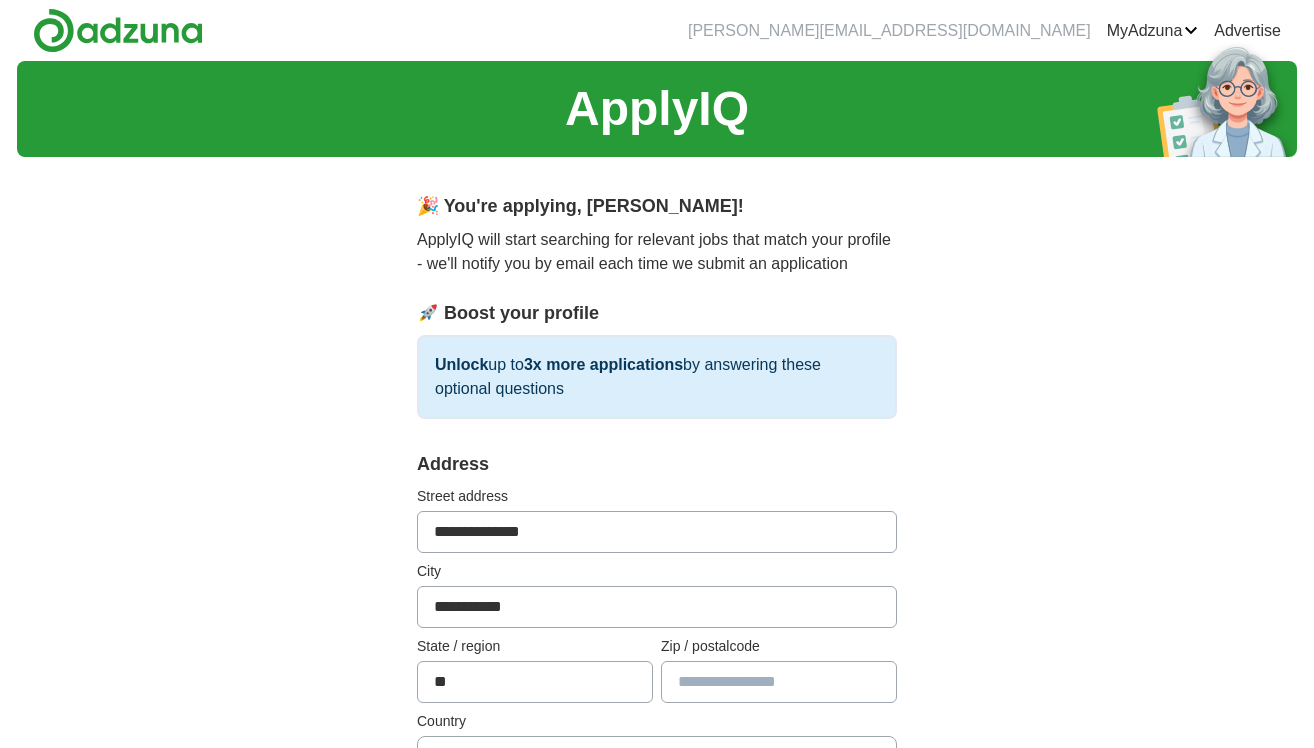 type on "*****" 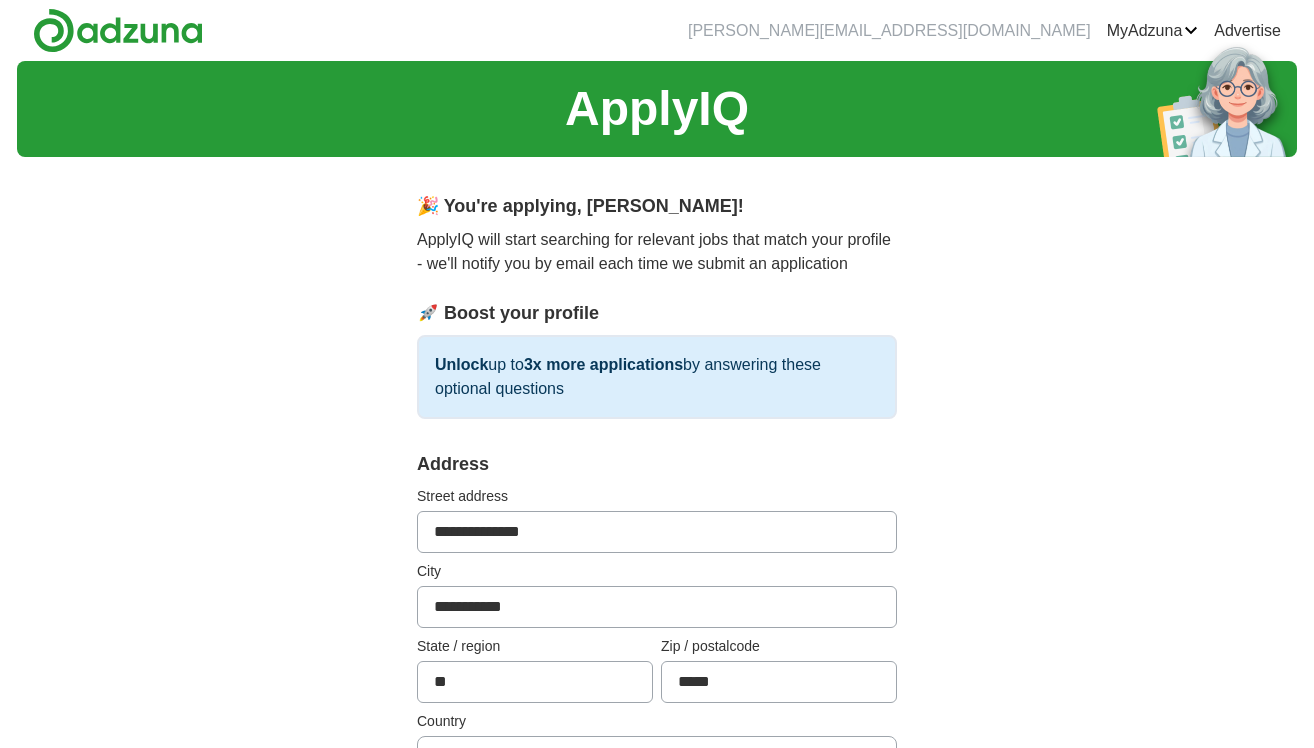 type on "**********" 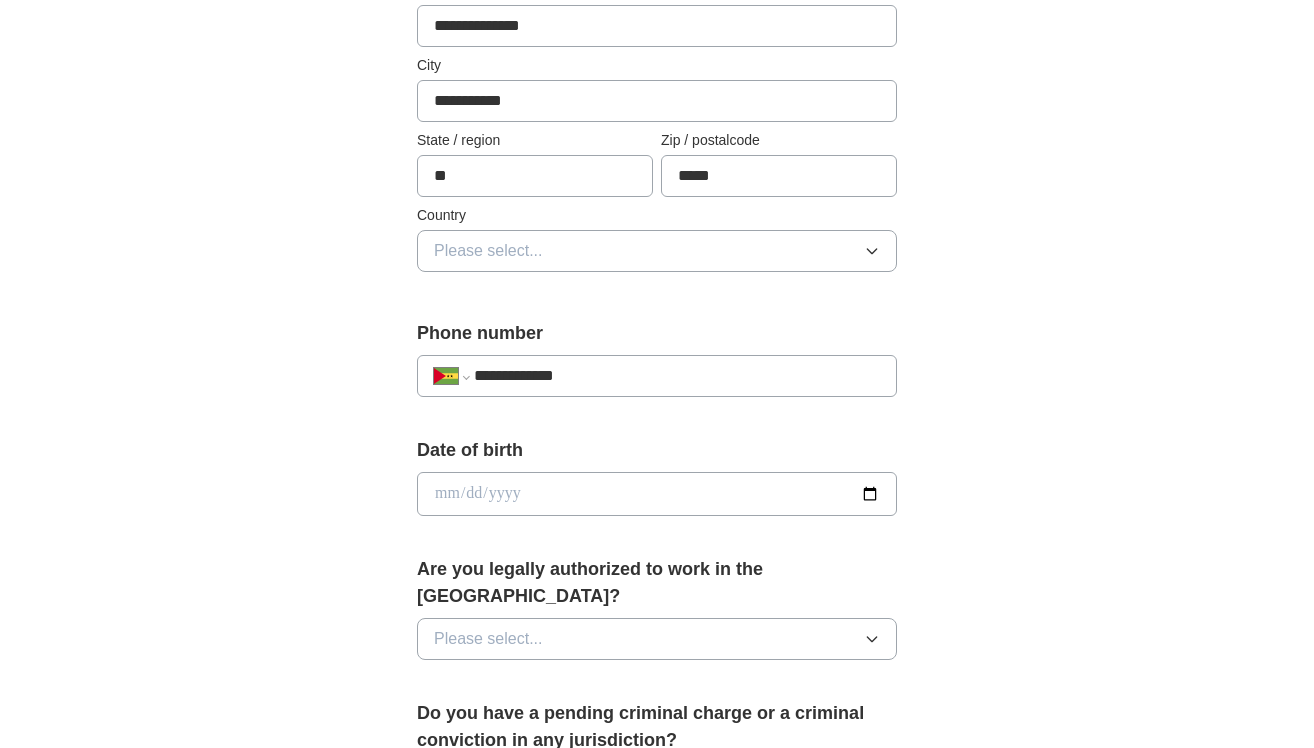 scroll, scrollTop: 492, scrollLeft: 0, axis: vertical 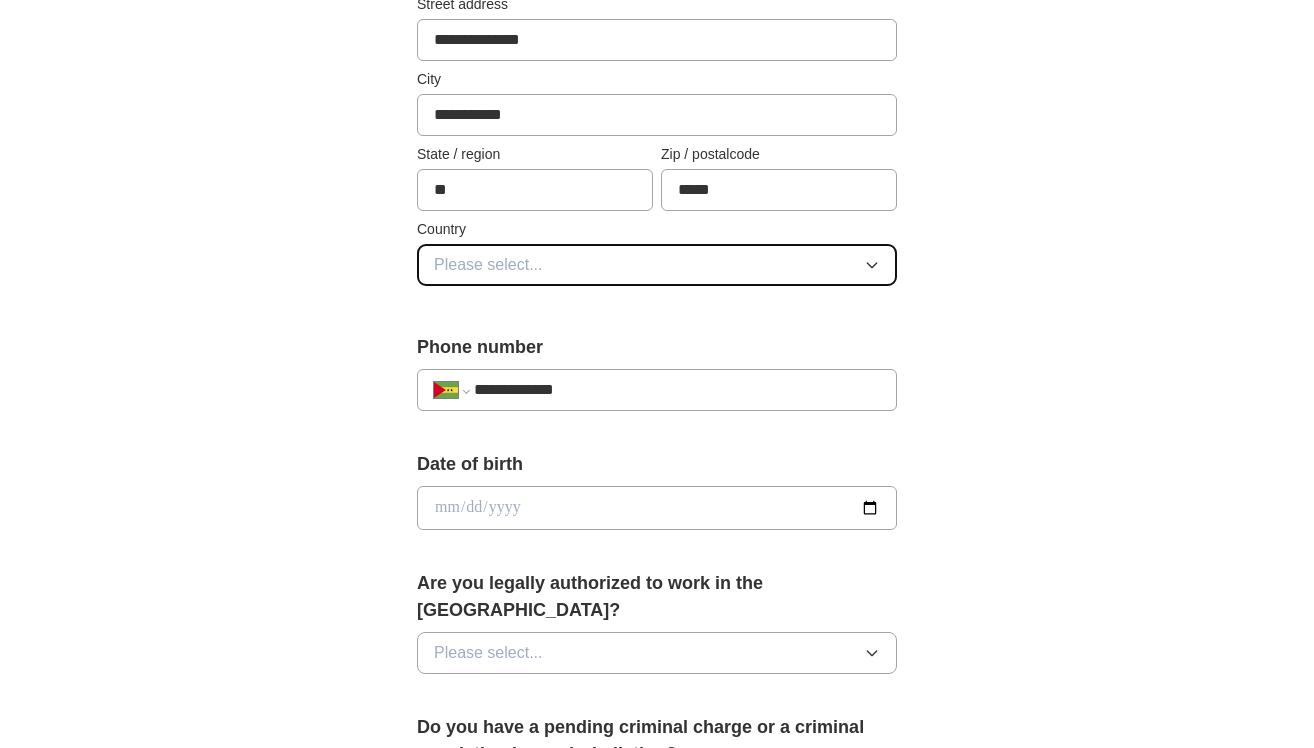 click 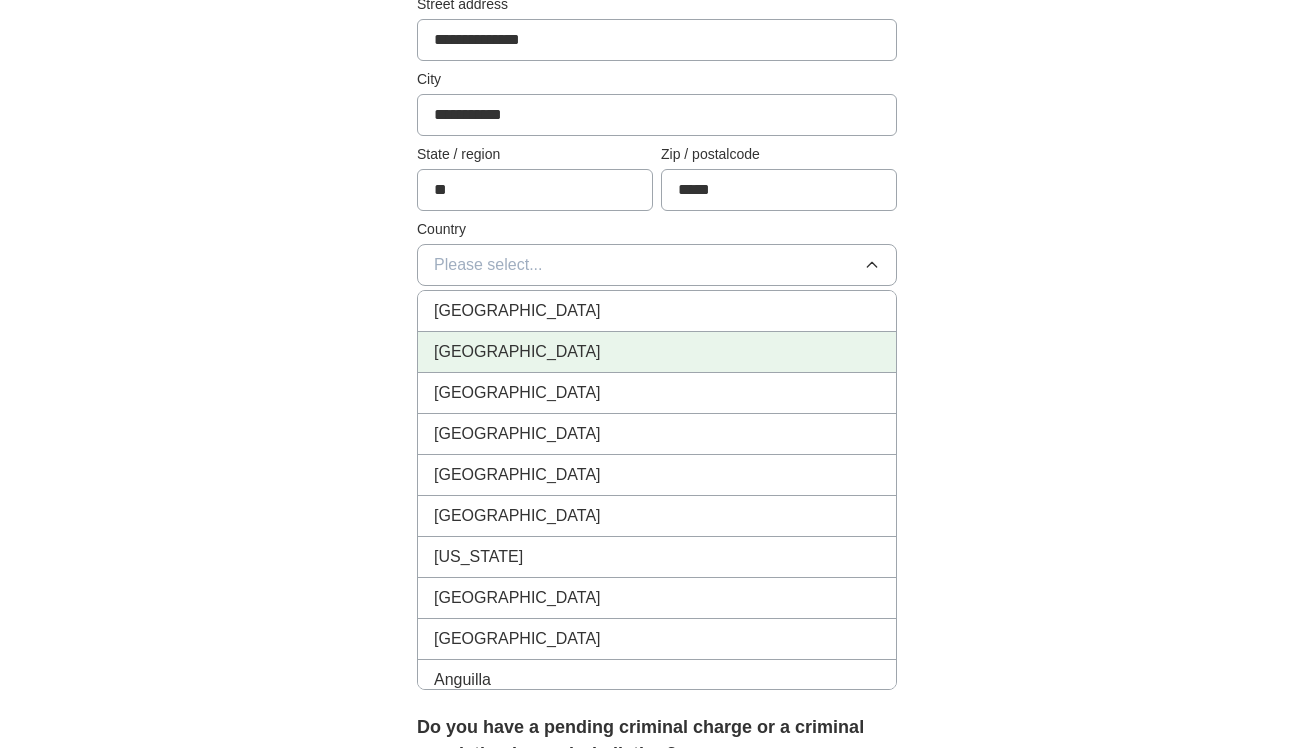 click on "[GEOGRAPHIC_DATA]" at bounding box center (657, 352) 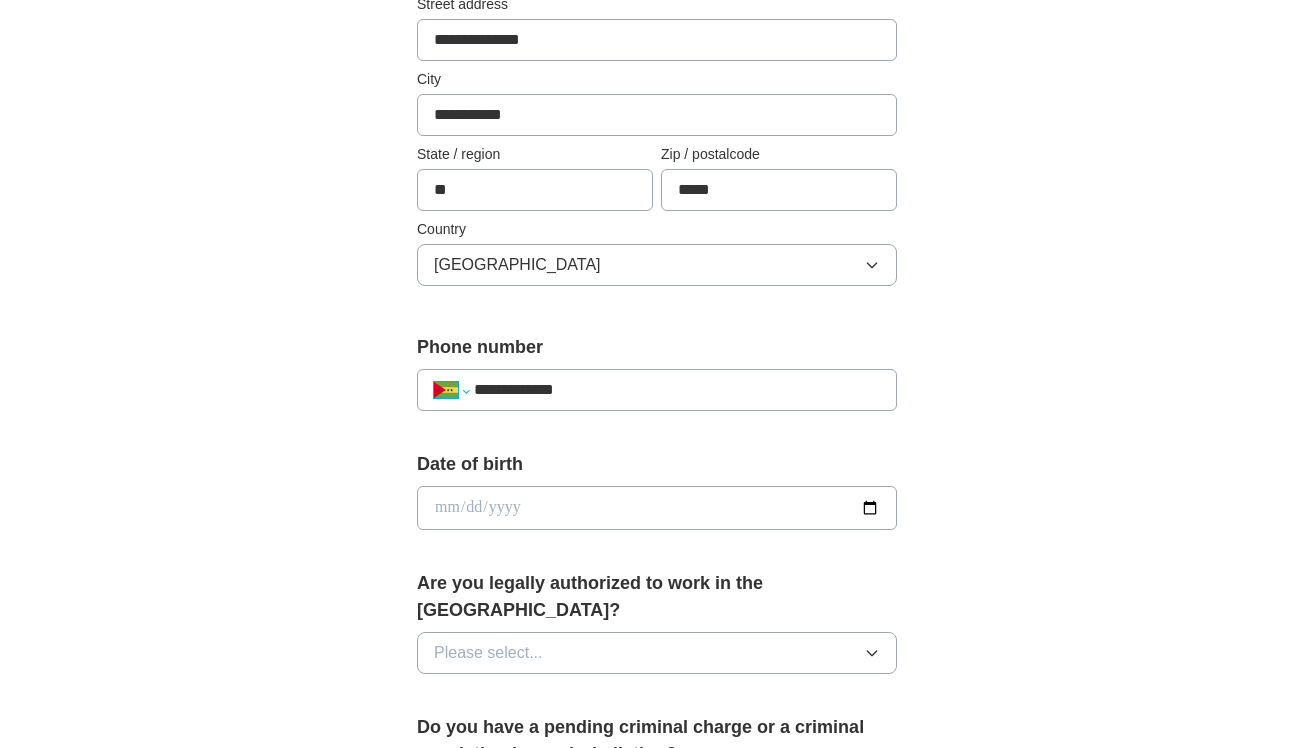 click on "**********" at bounding box center [451, 390] 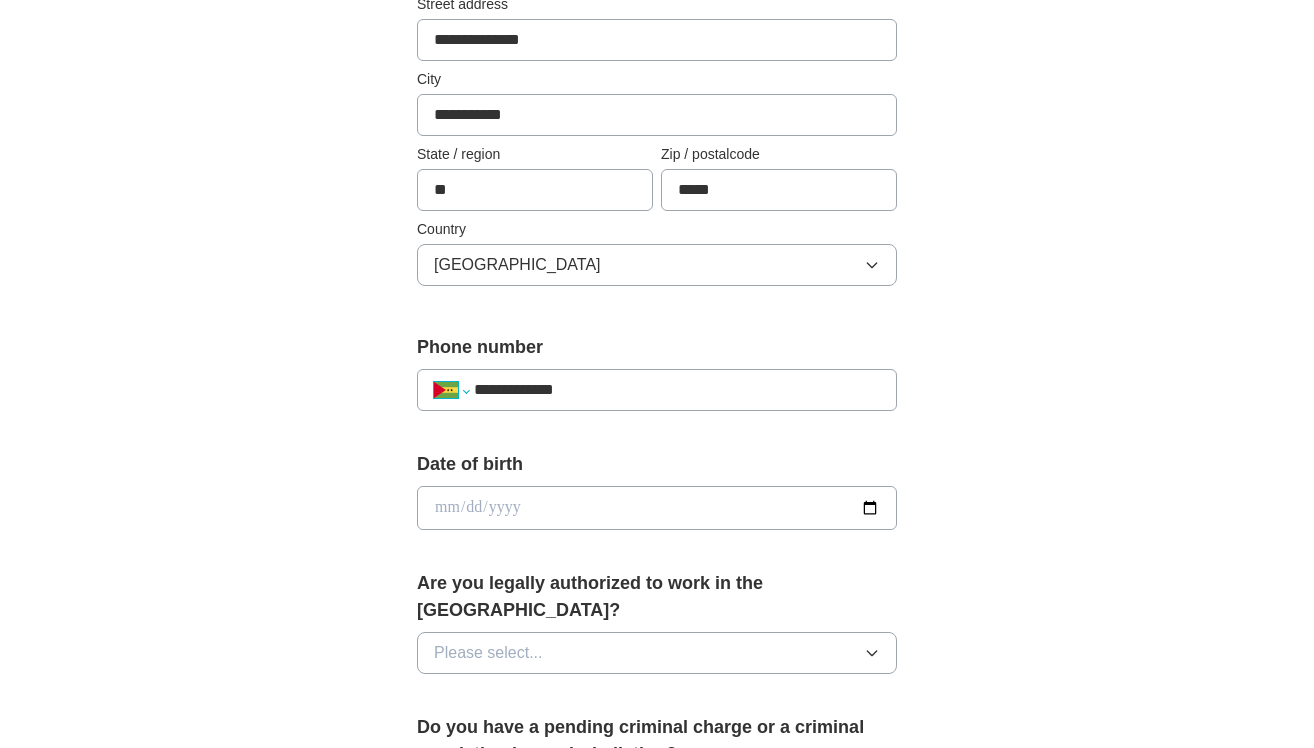 select on "**" 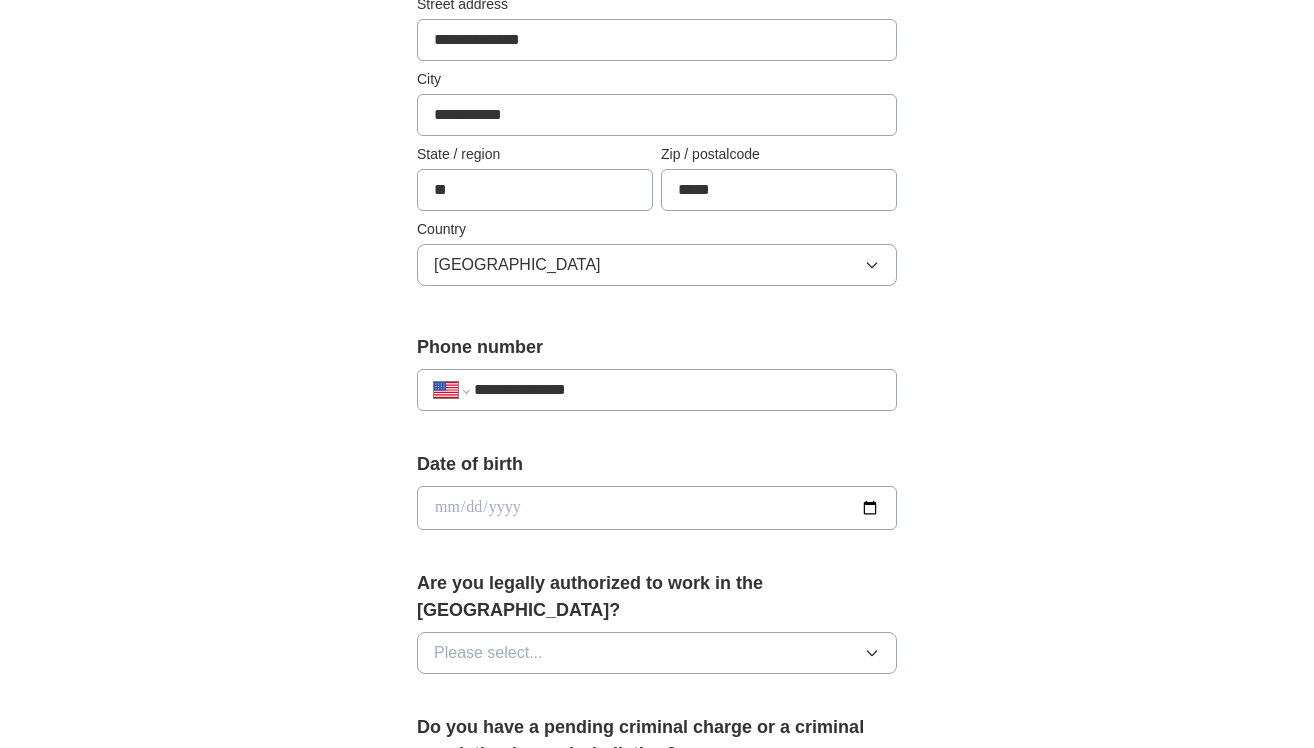 type on "**********" 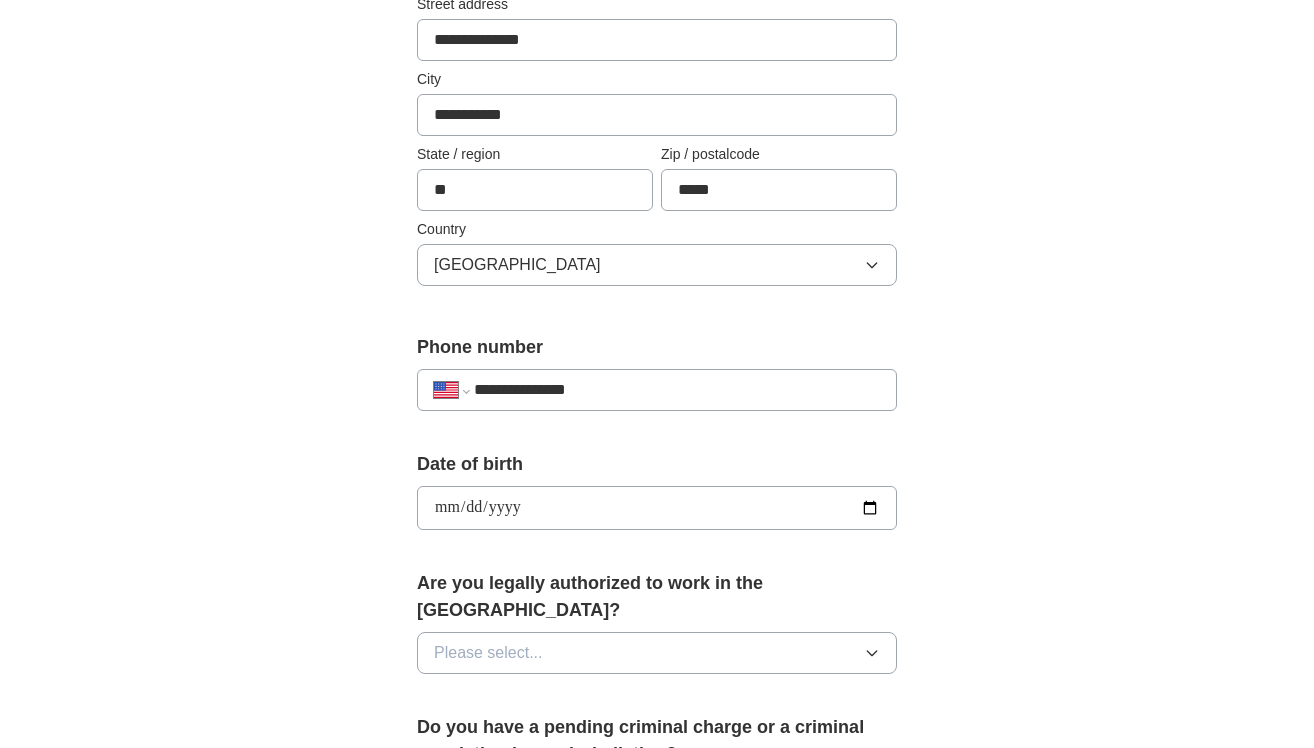 type on "**********" 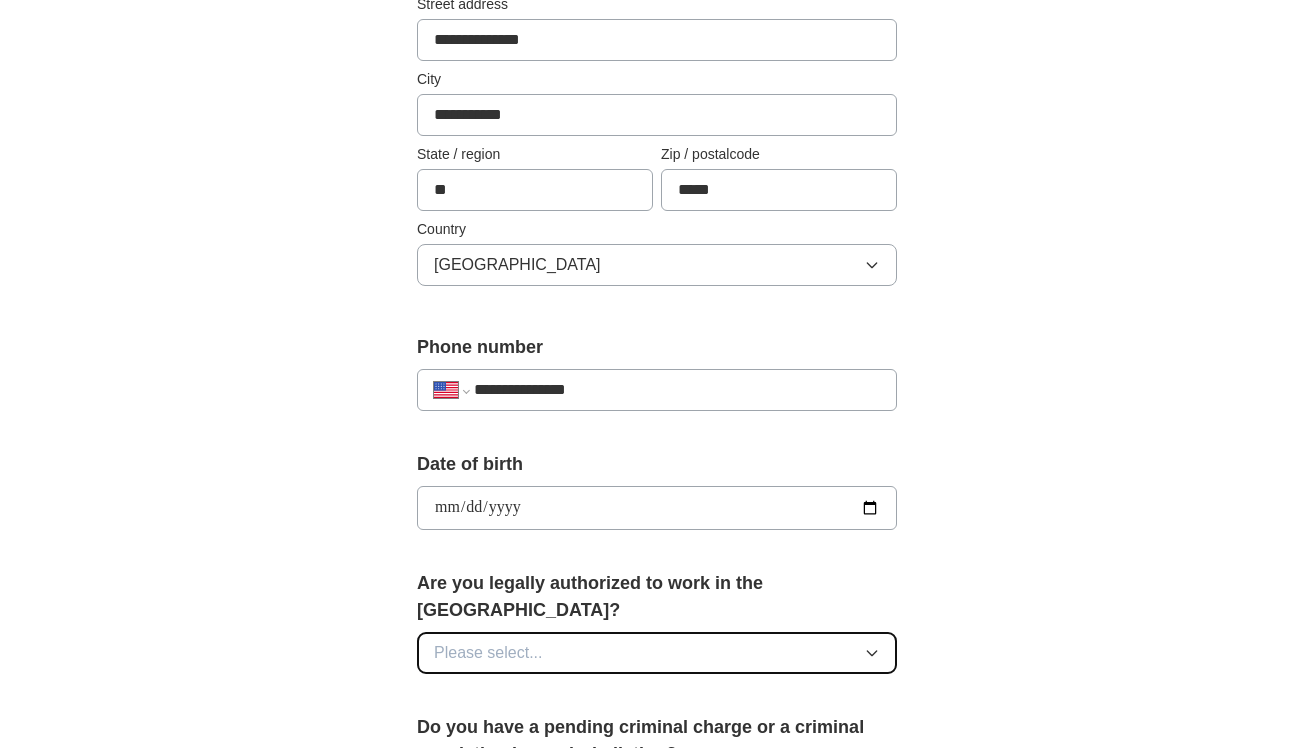 click on "Please select..." at bounding box center (657, 653) 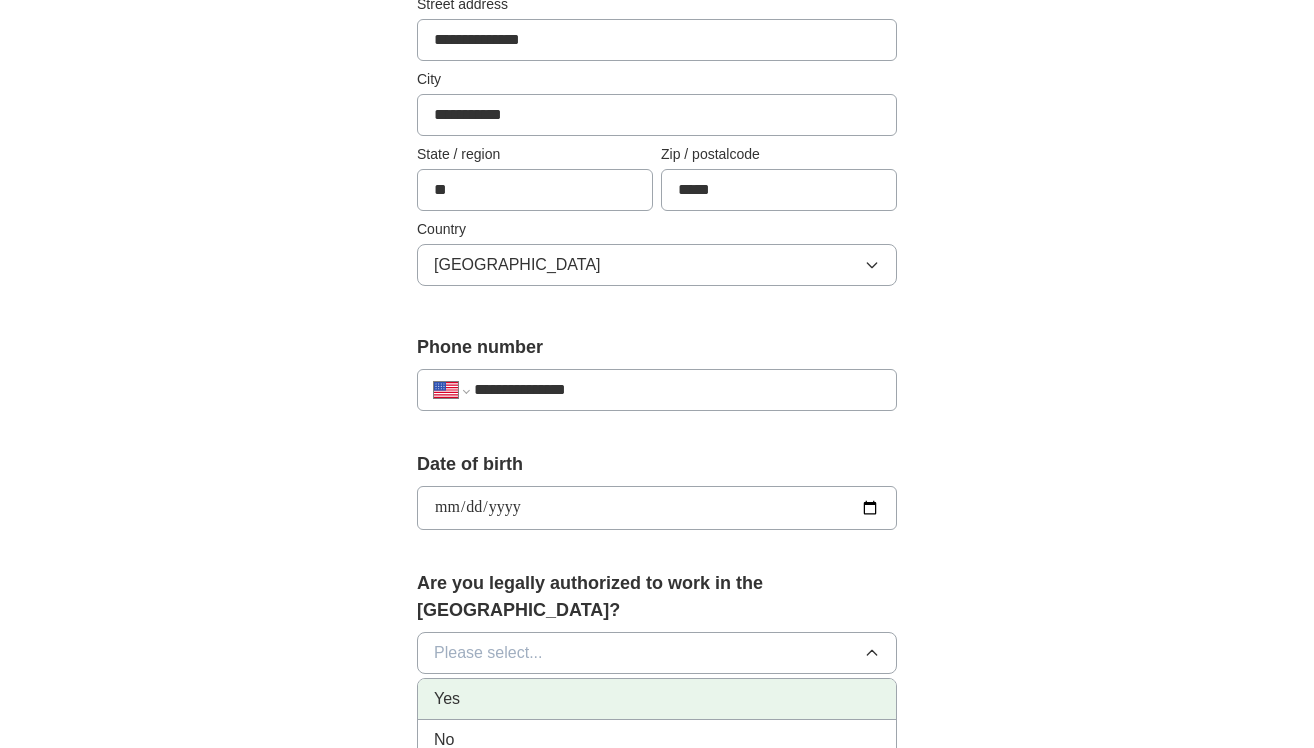 click on "Yes" at bounding box center [657, 699] 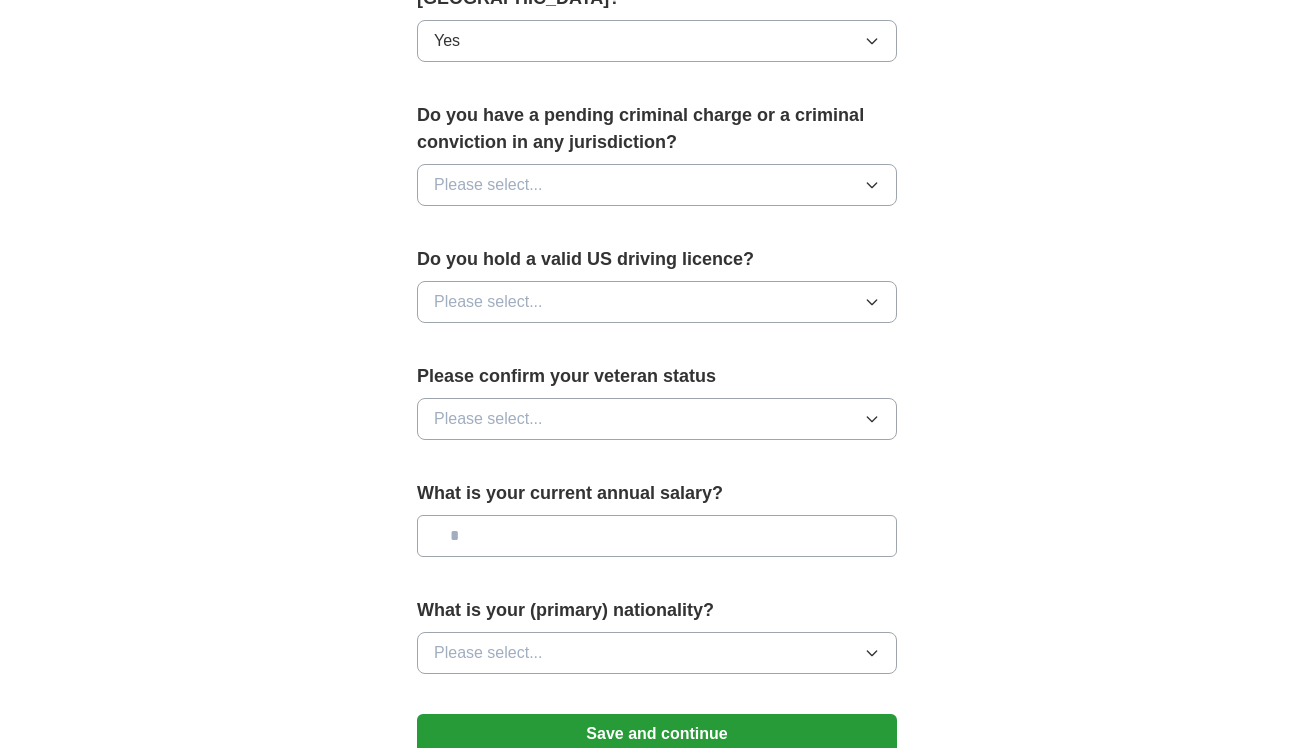scroll, scrollTop: 1090, scrollLeft: 0, axis: vertical 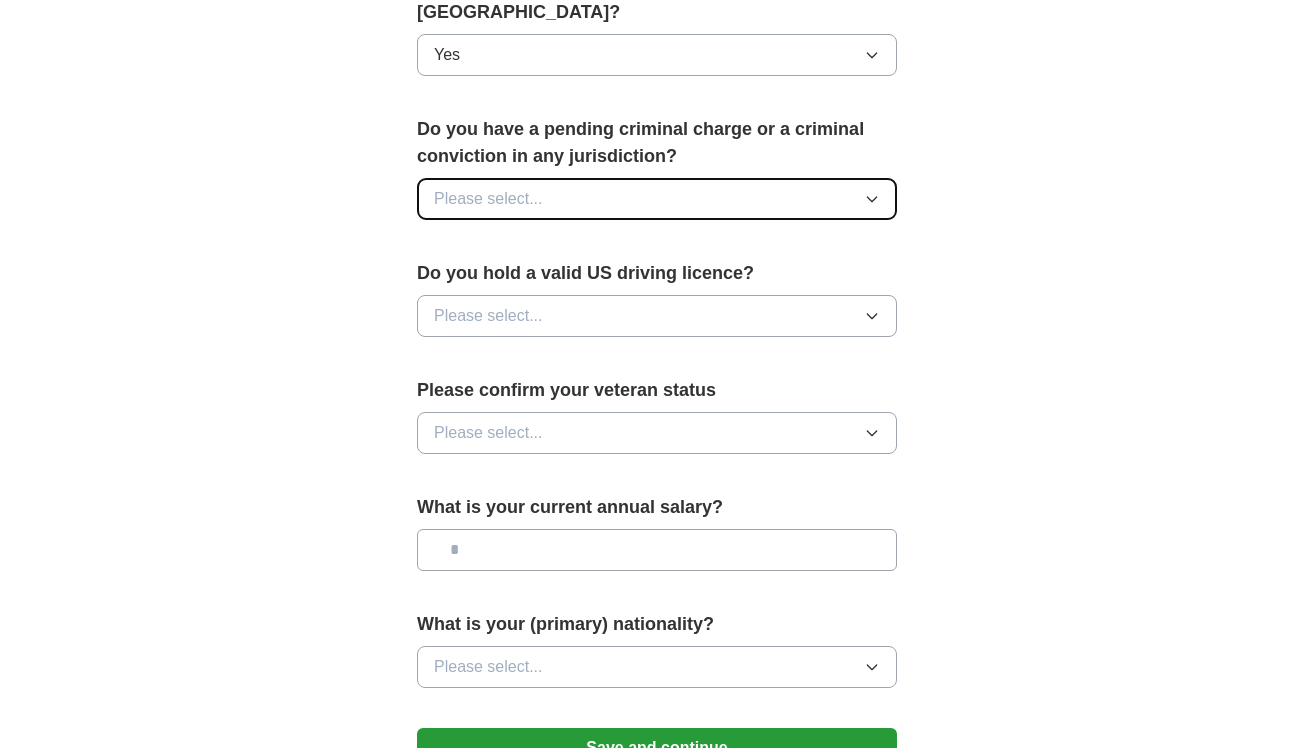 click 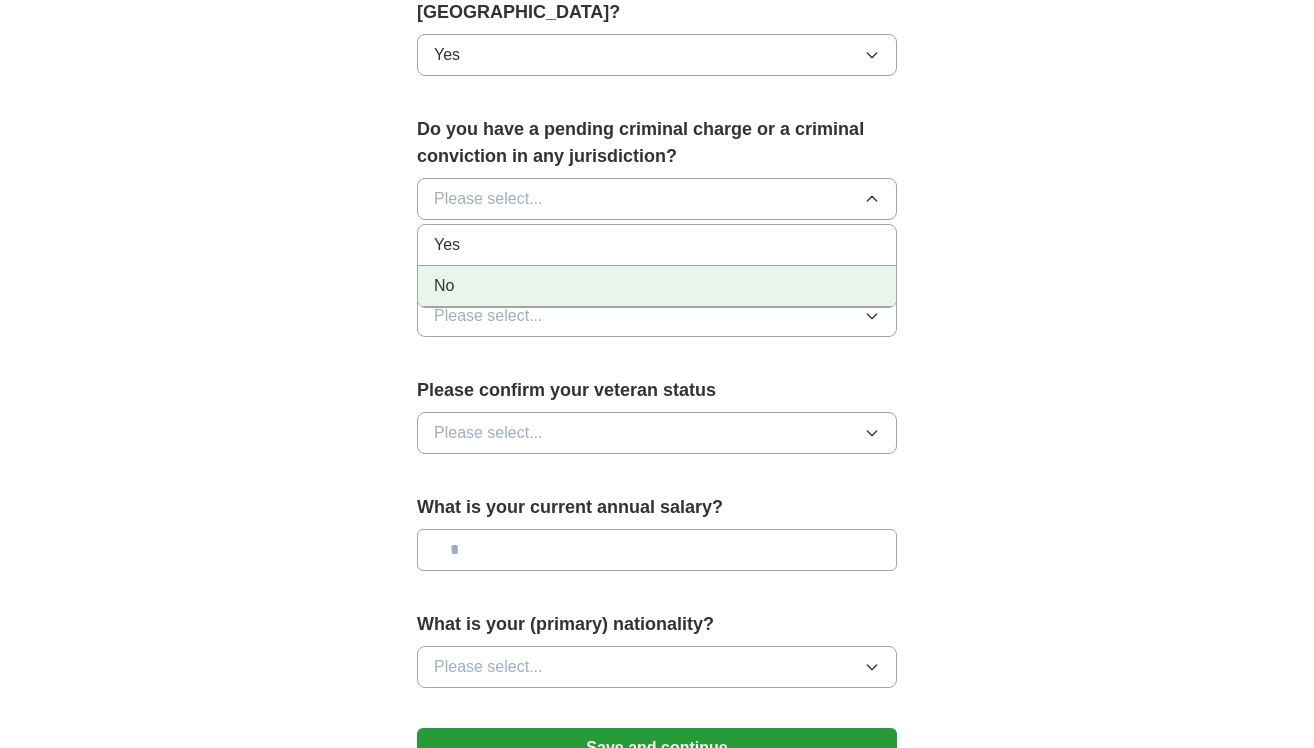 click on "No" at bounding box center (657, 286) 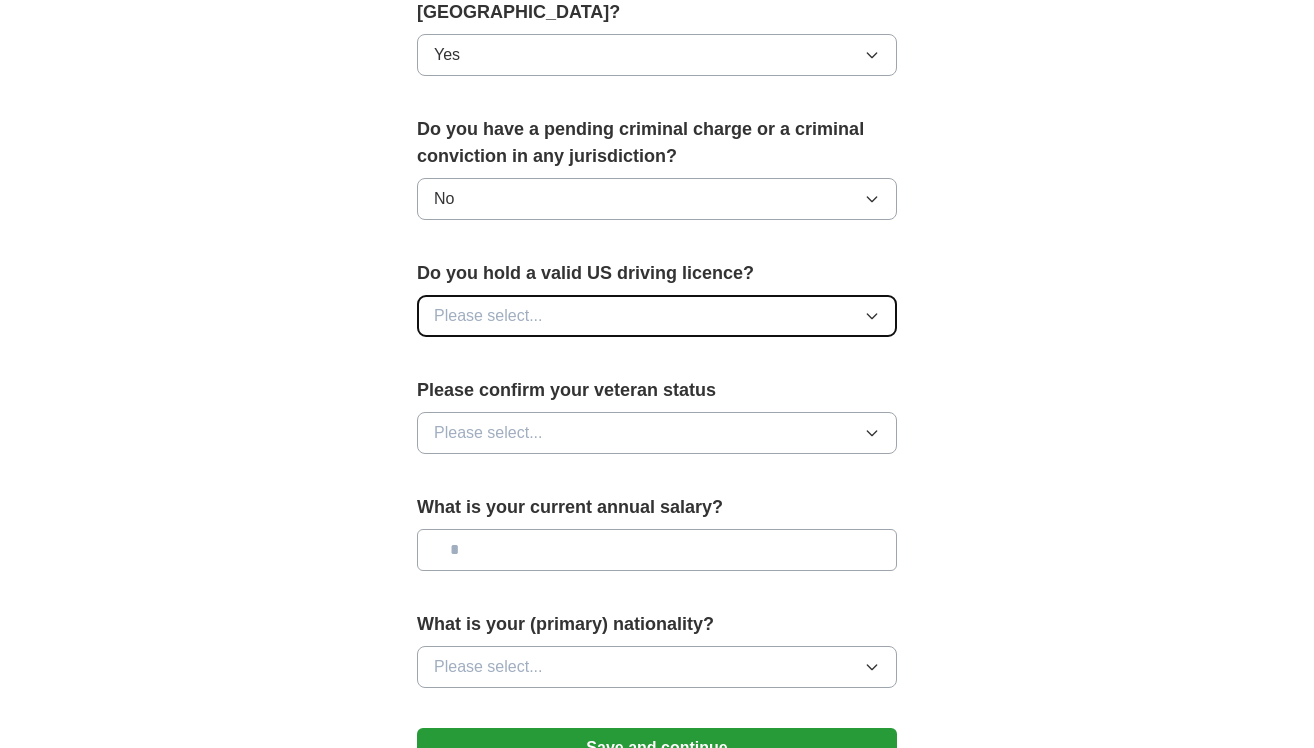 click on "Please select..." at bounding box center (657, 316) 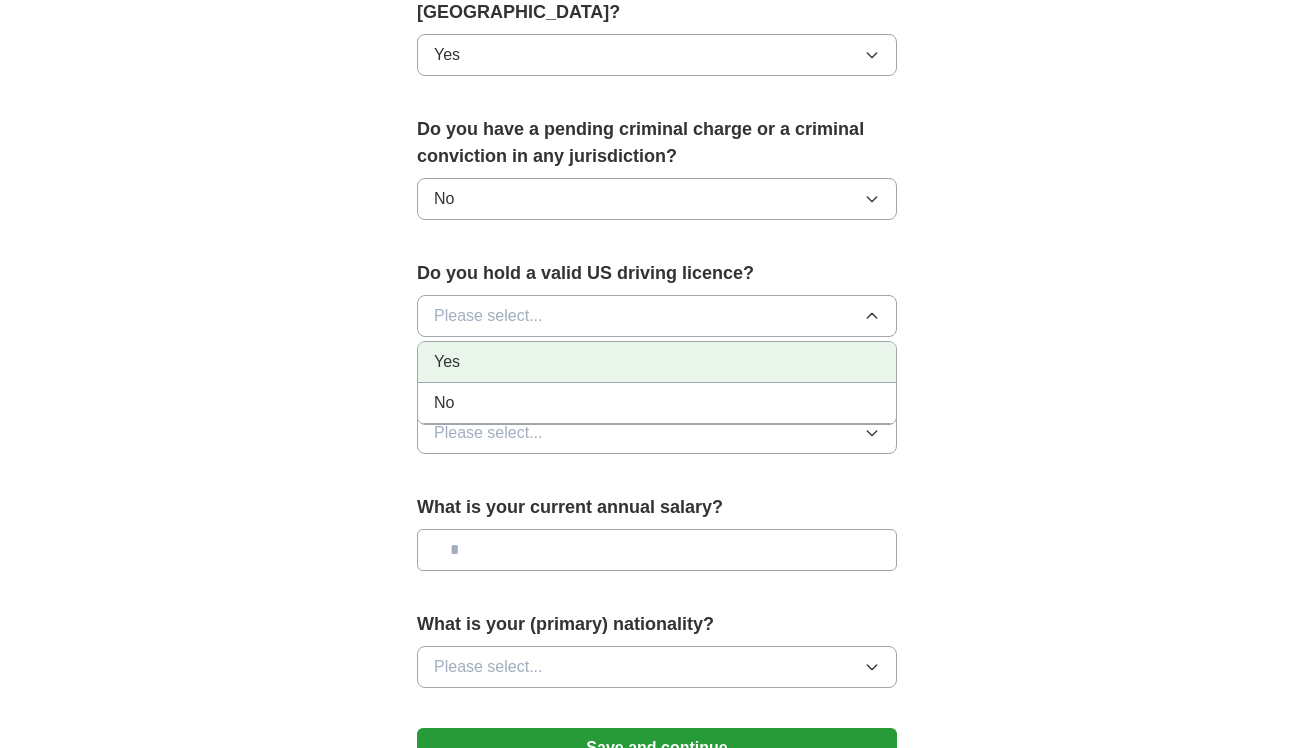 click on "Yes" at bounding box center (657, 362) 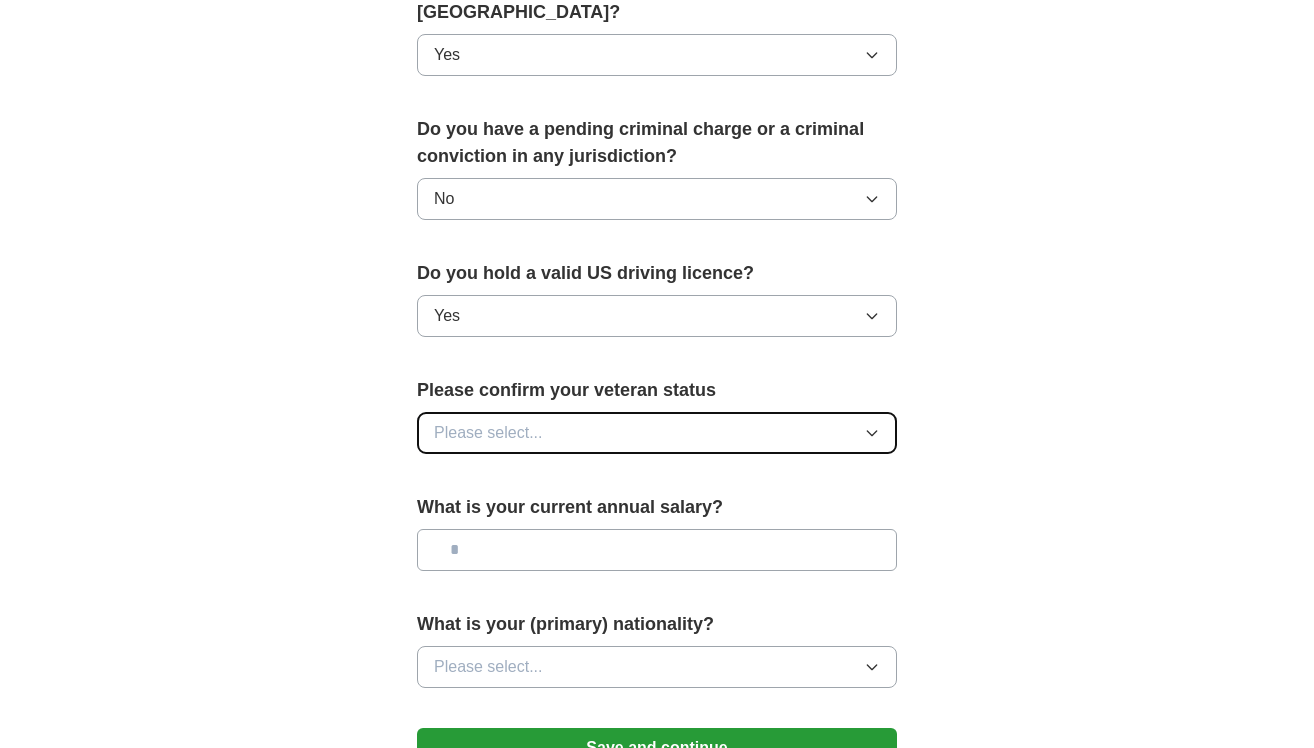 click 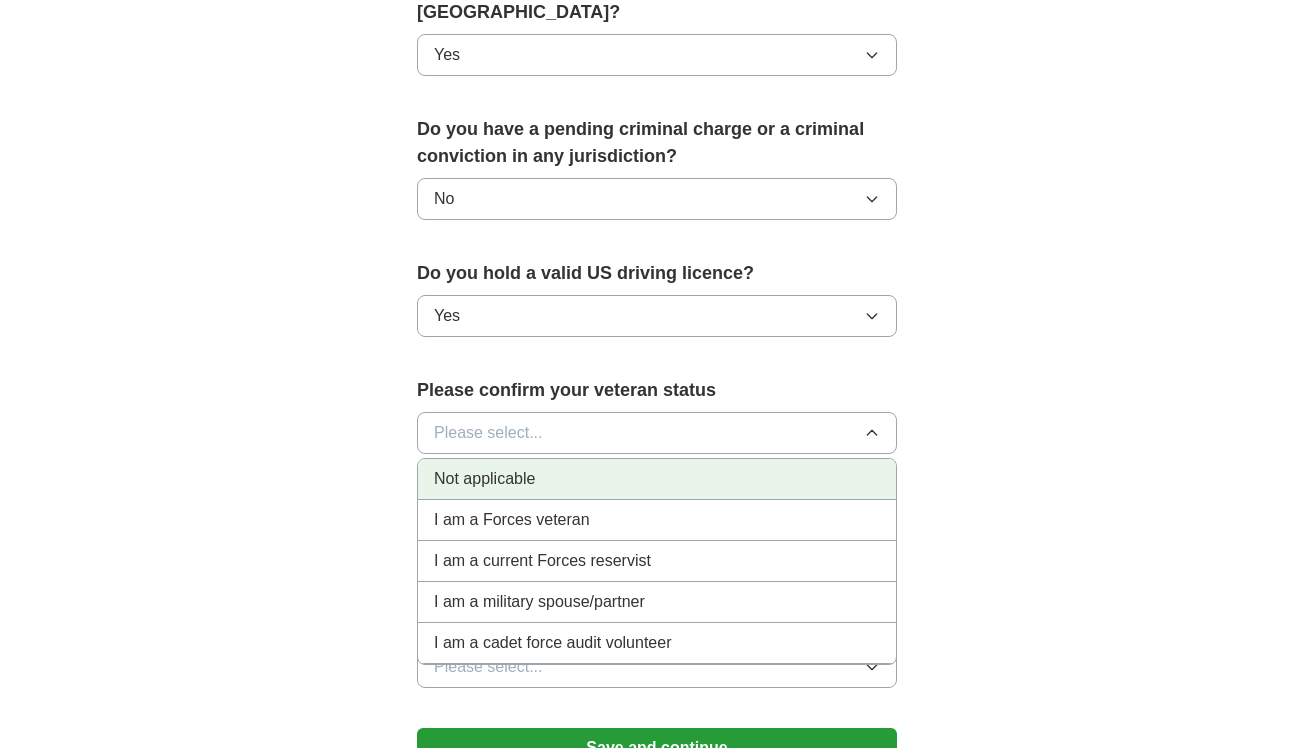 click on "Not applicable" at bounding box center [657, 479] 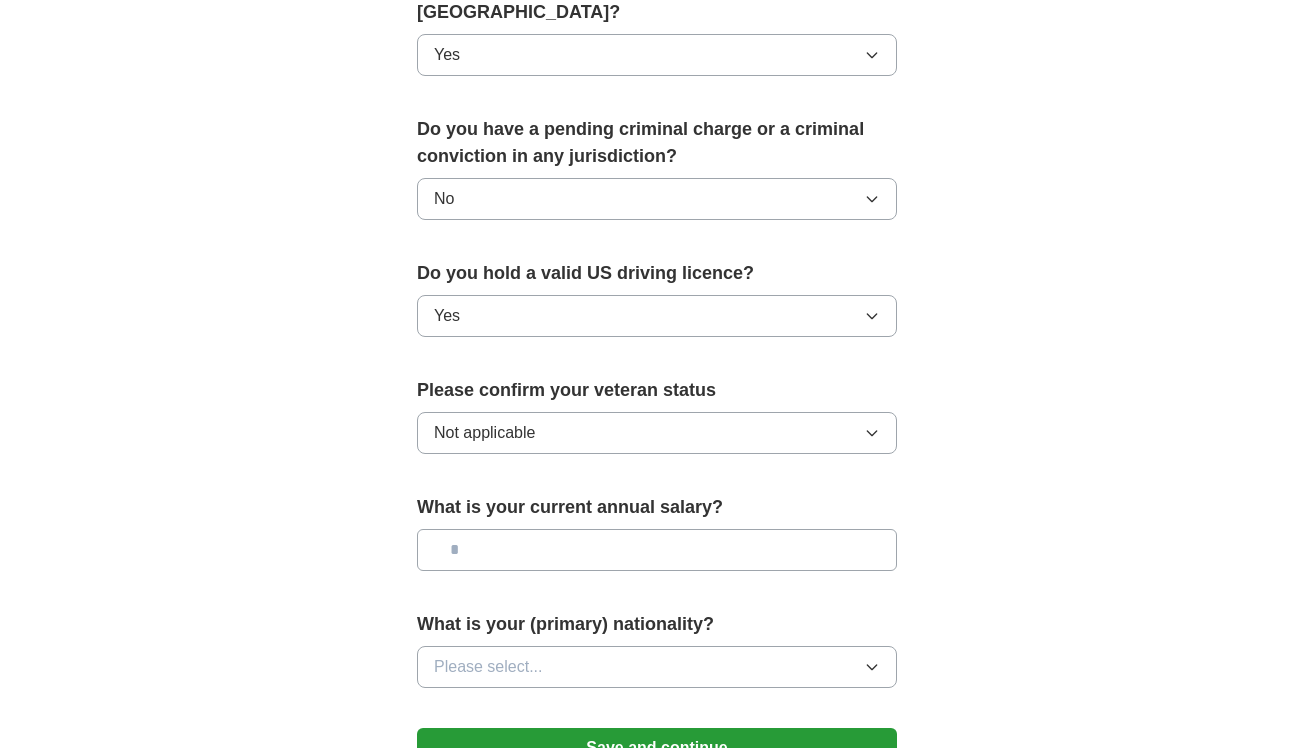 click at bounding box center [657, 550] 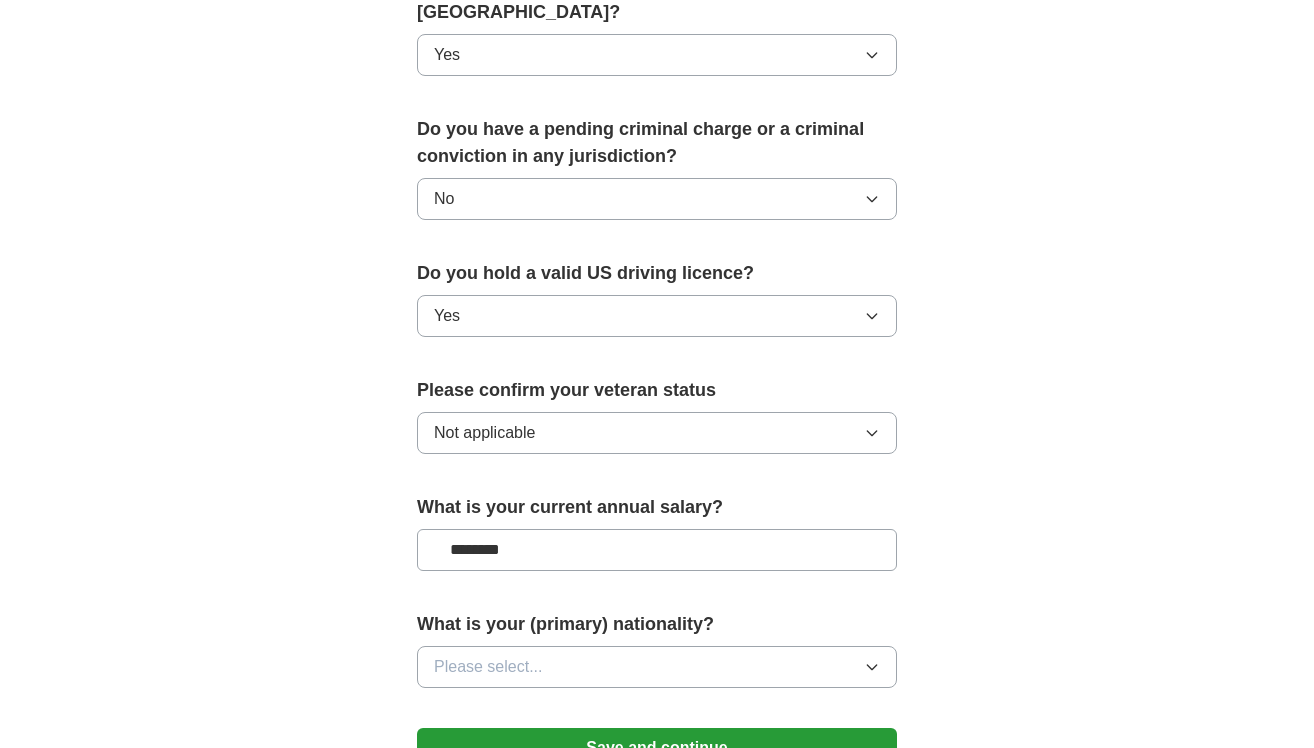 type on "********" 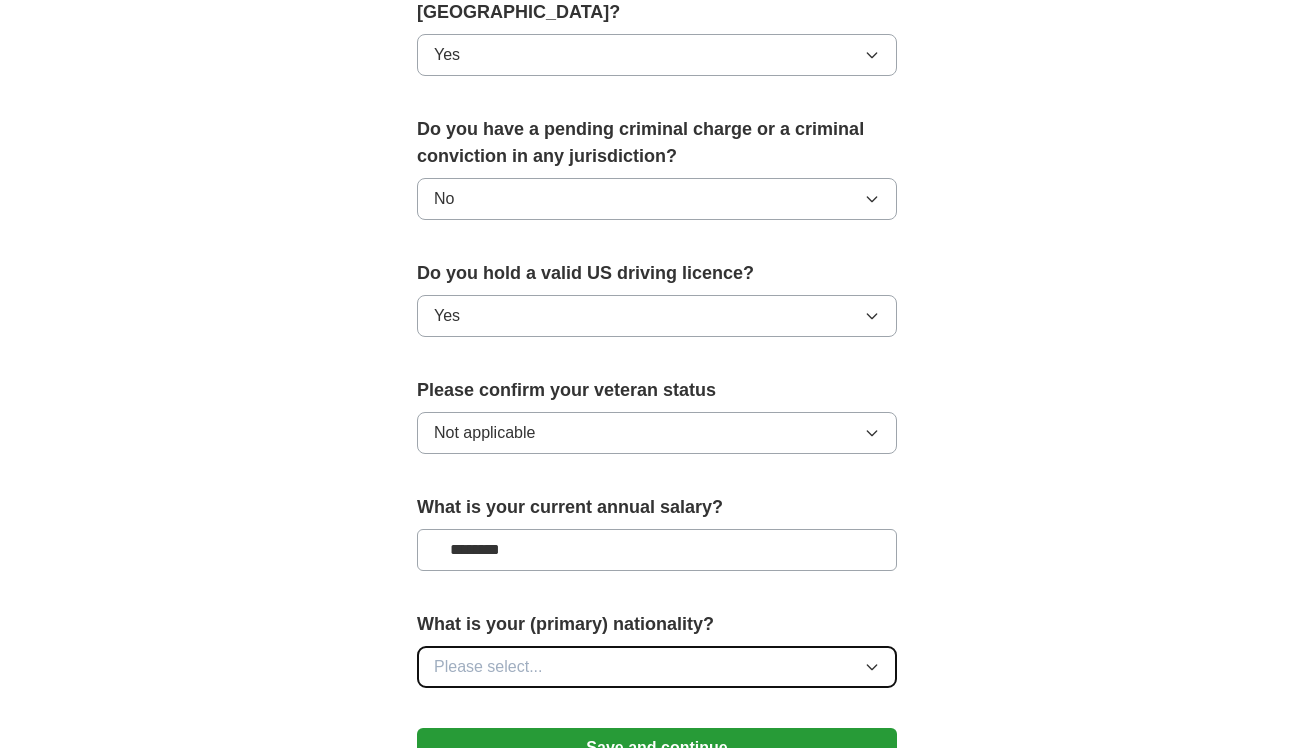 click 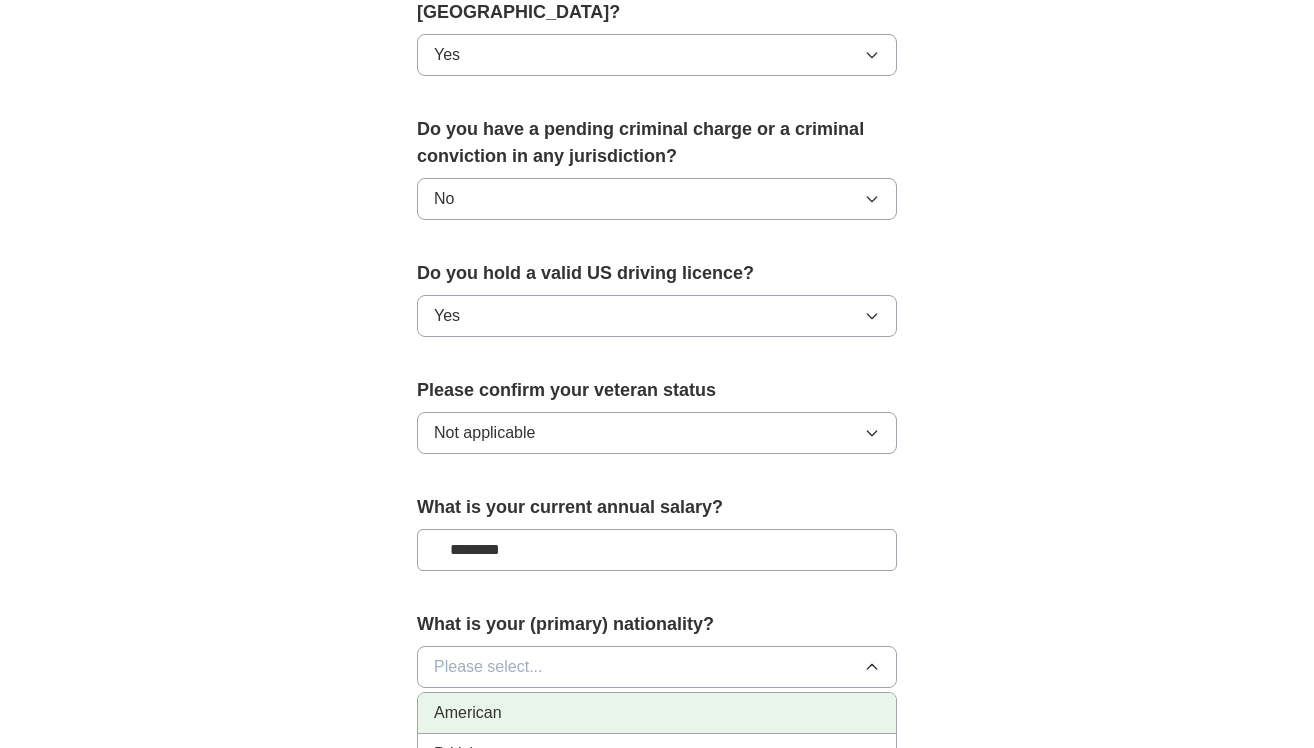 click on "American" at bounding box center [657, 713] 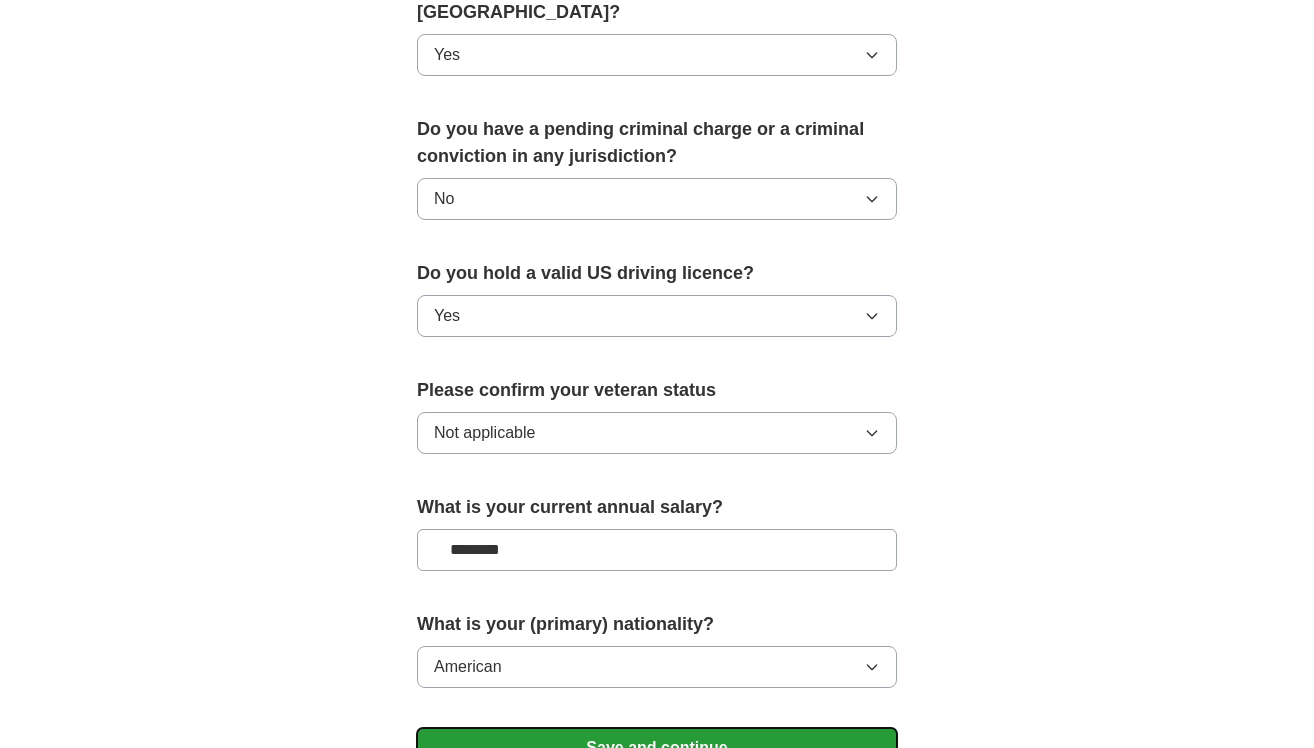 click on "Save and continue" at bounding box center (657, 748) 